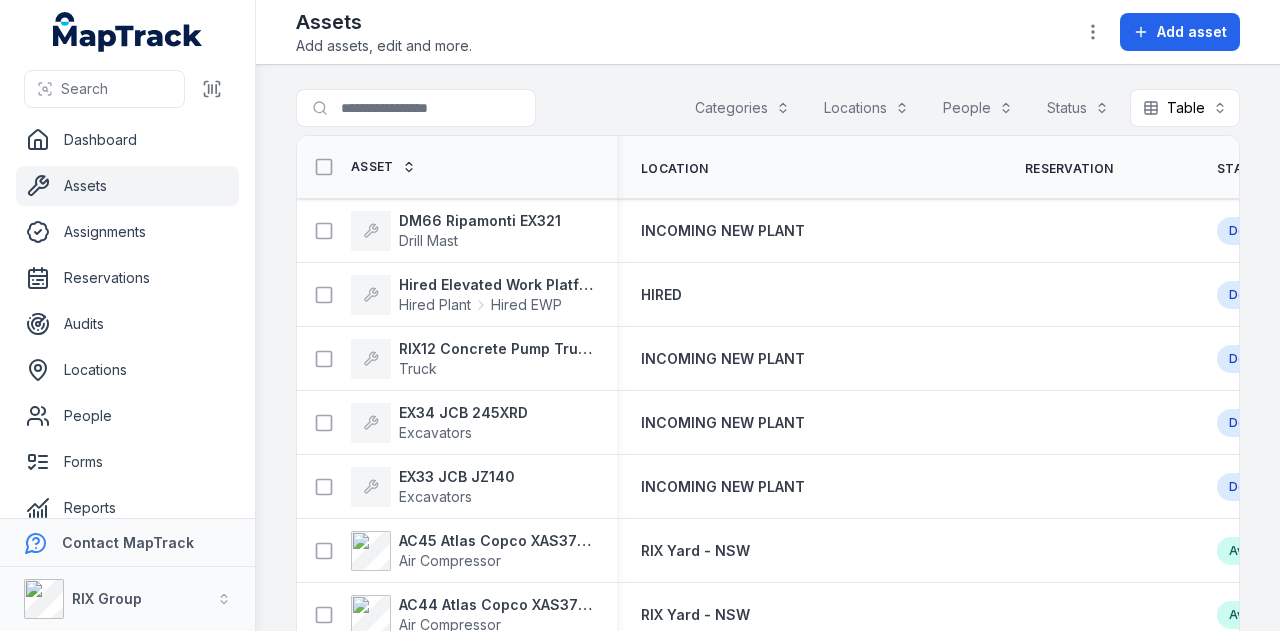 scroll, scrollTop: 0, scrollLeft: 0, axis: both 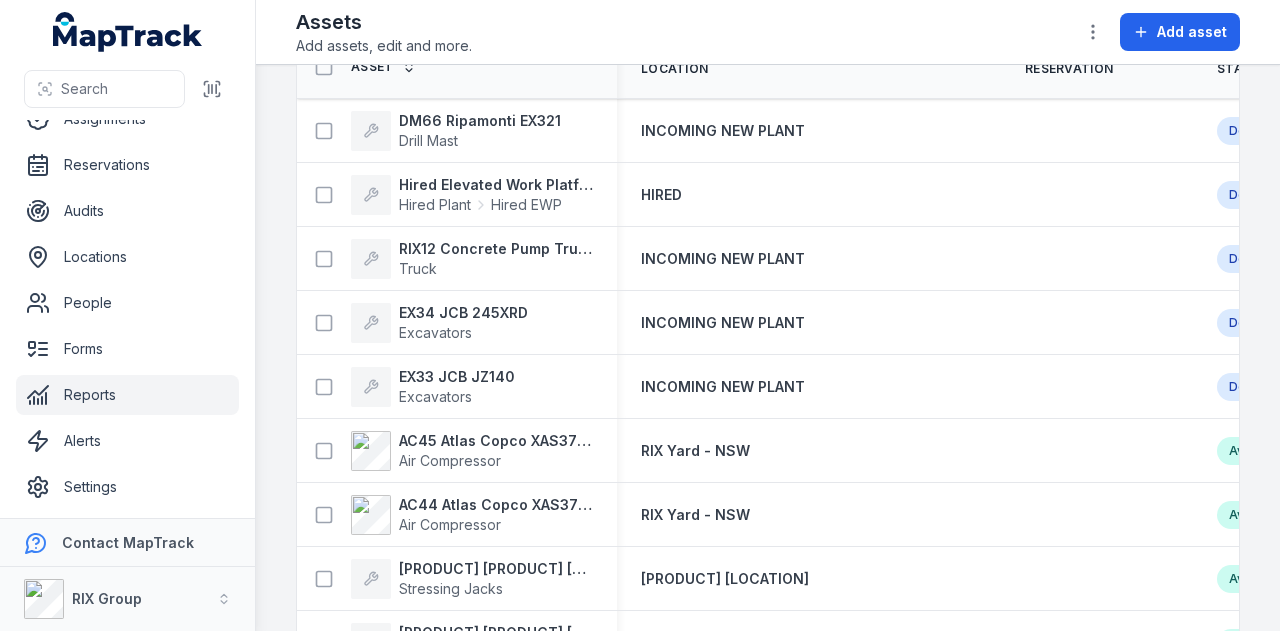 click on "Reports" at bounding box center (127, 395) 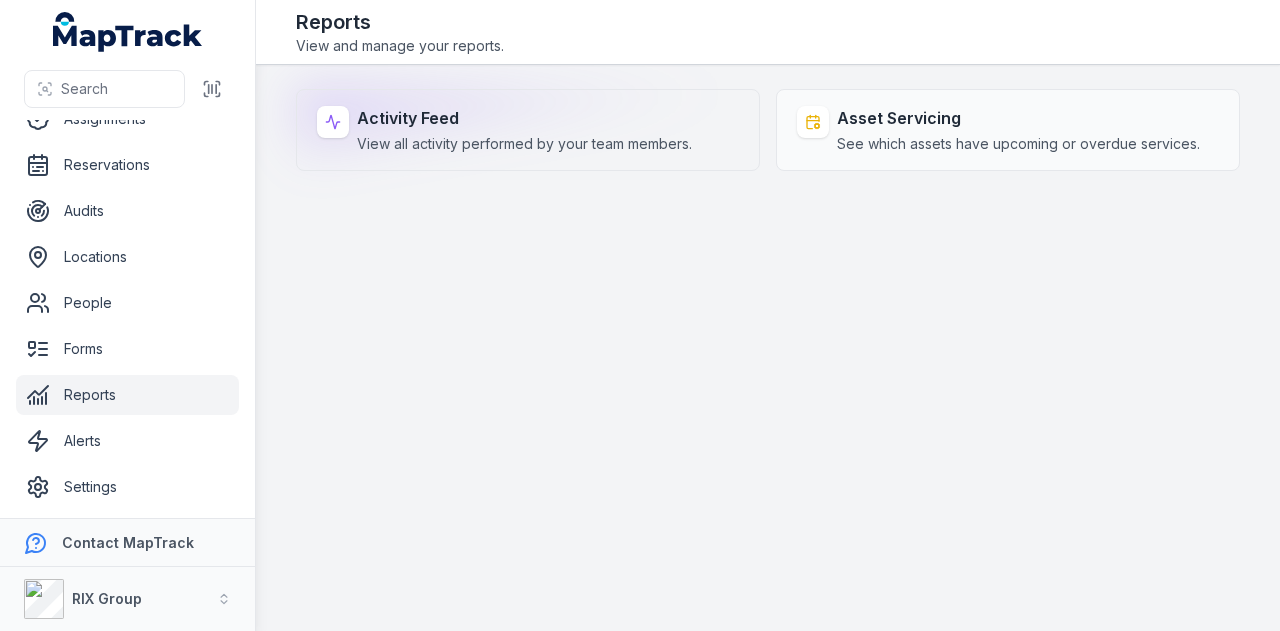 click on "View all activity performed by your team members." at bounding box center [524, 144] 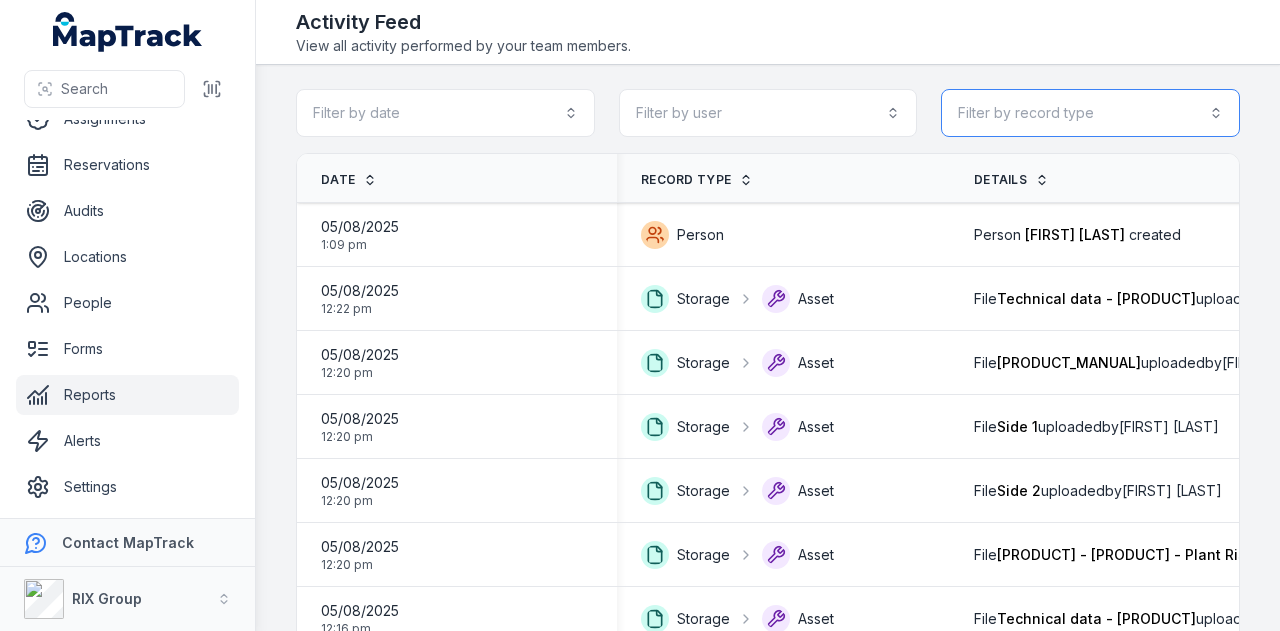 click on "Filter by record type" at bounding box center [1090, 113] 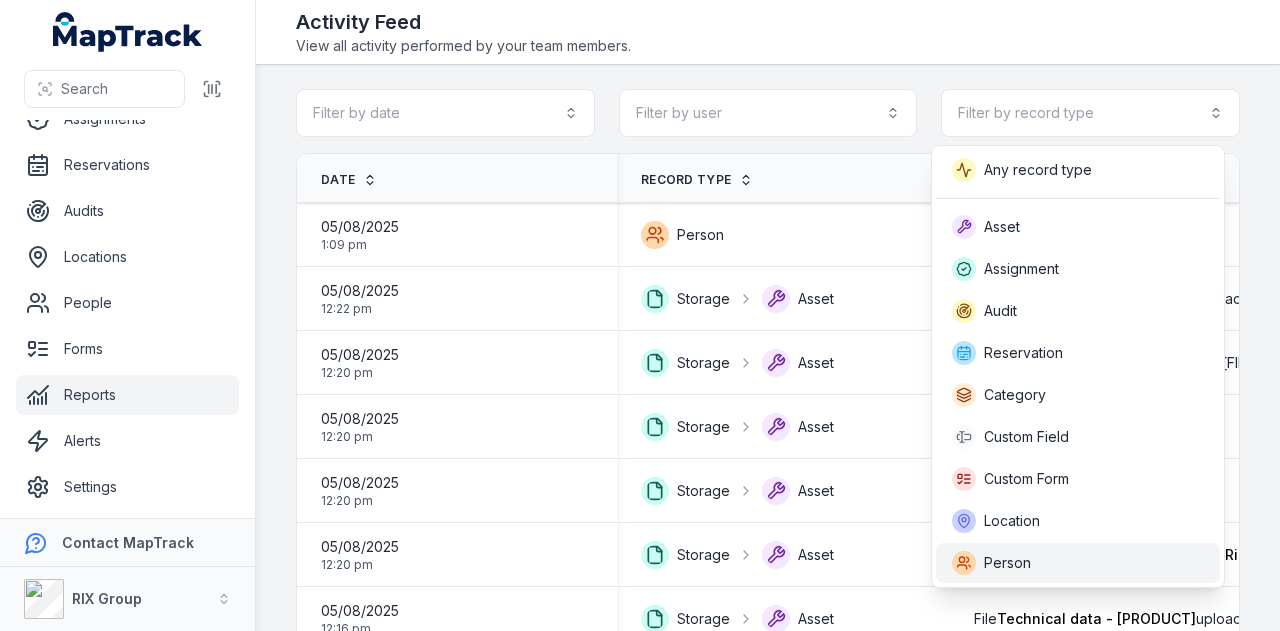 click on "Person" at bounding box center (1078, 563) 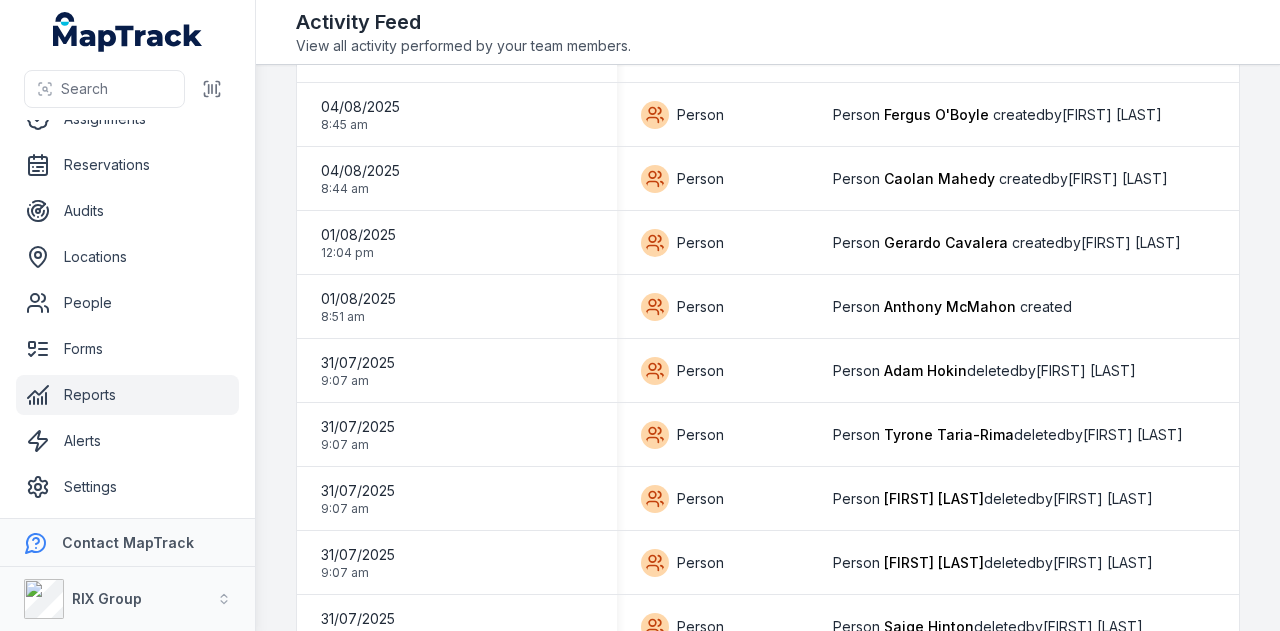 scroll, scrollTop: 2000, scrollLeft: 0, axis: vertical 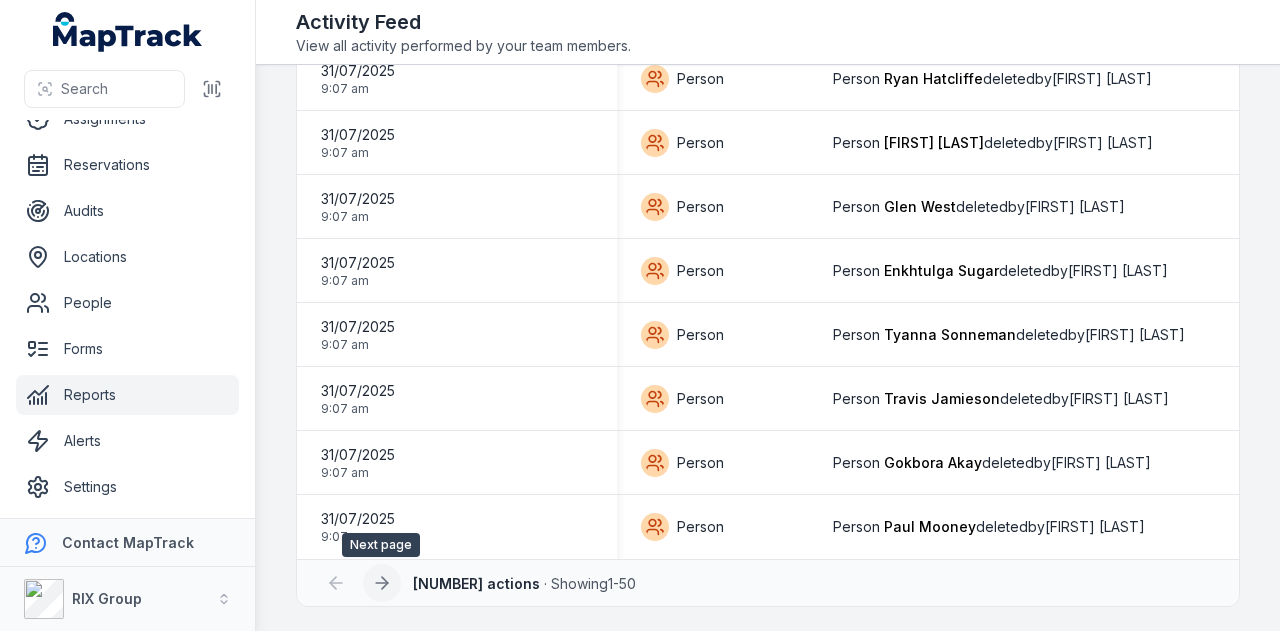 click at bounding box center (382, 583) 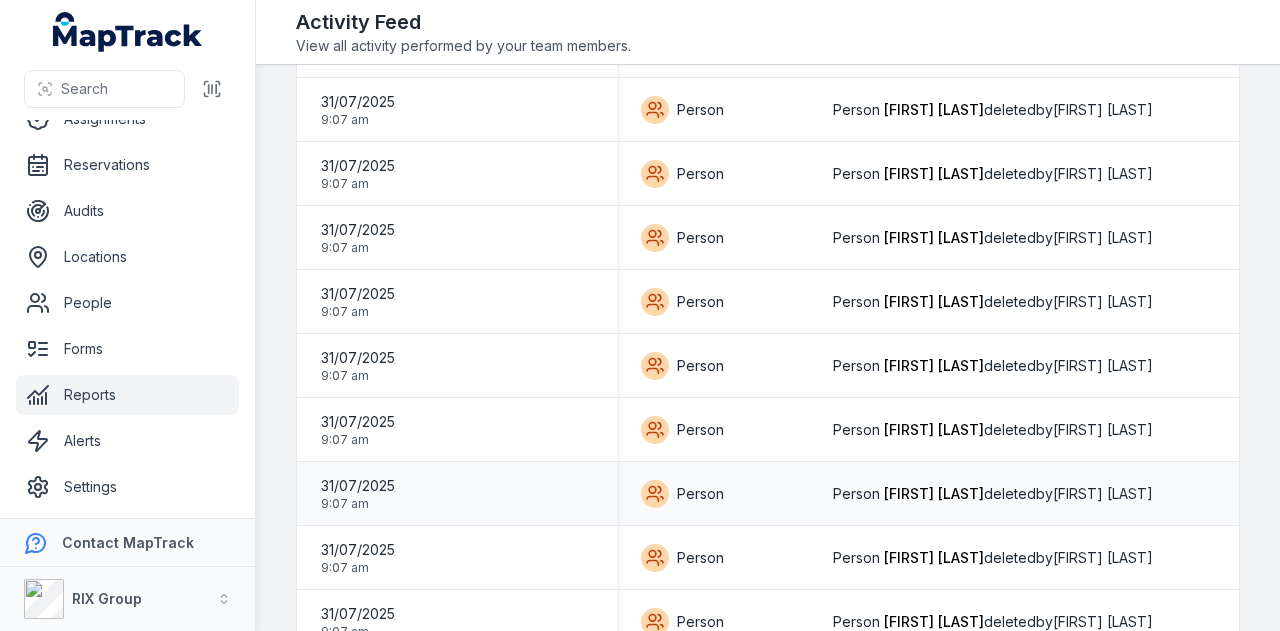 scroll, scrollTop: 2849, scrollLeft: 0, axis: vertical 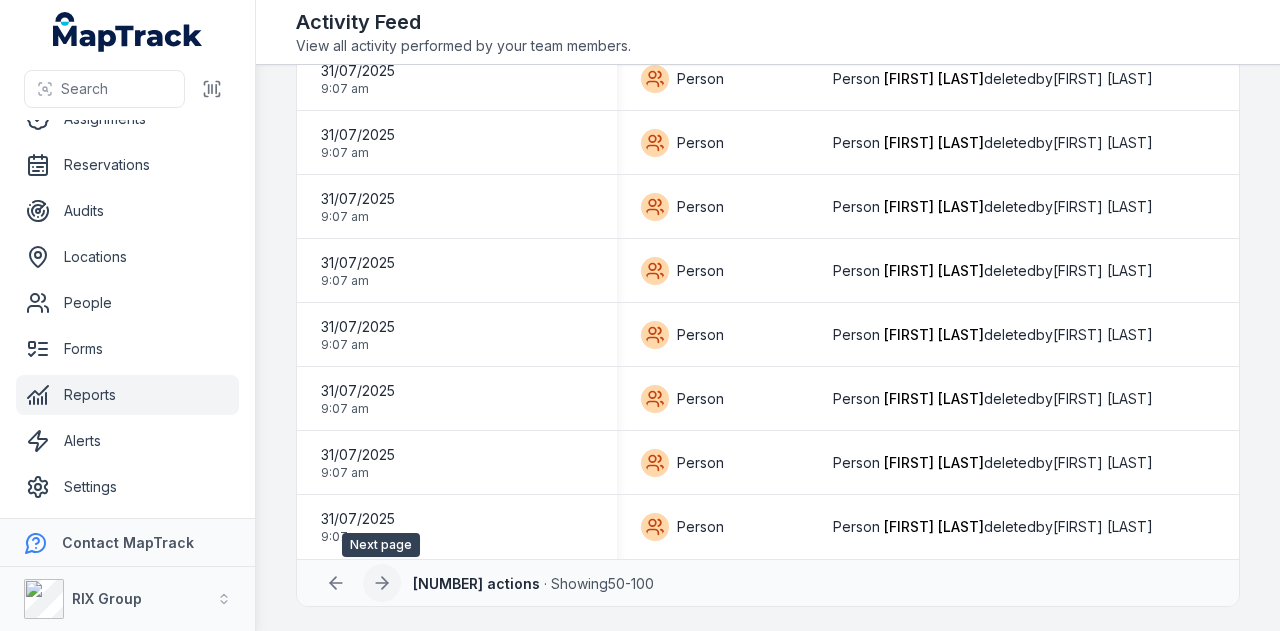 click at bounding box center [382, 583] 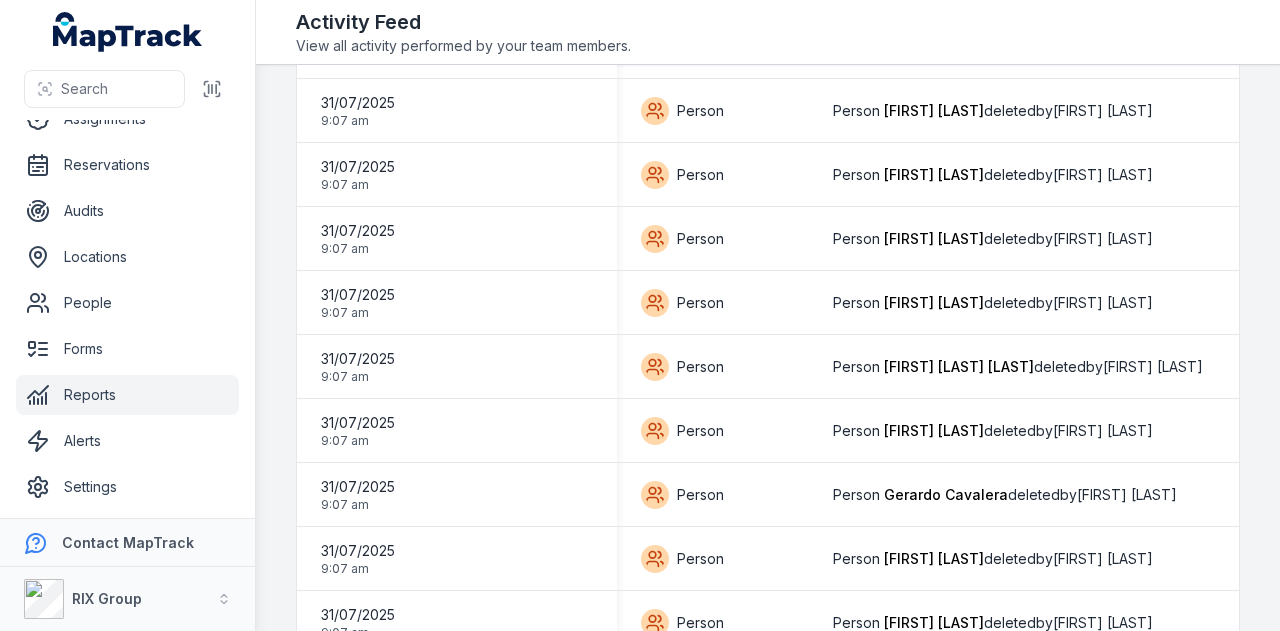 scroll, scrollTop: 2849, scrollLeft: 0, axis: vertical 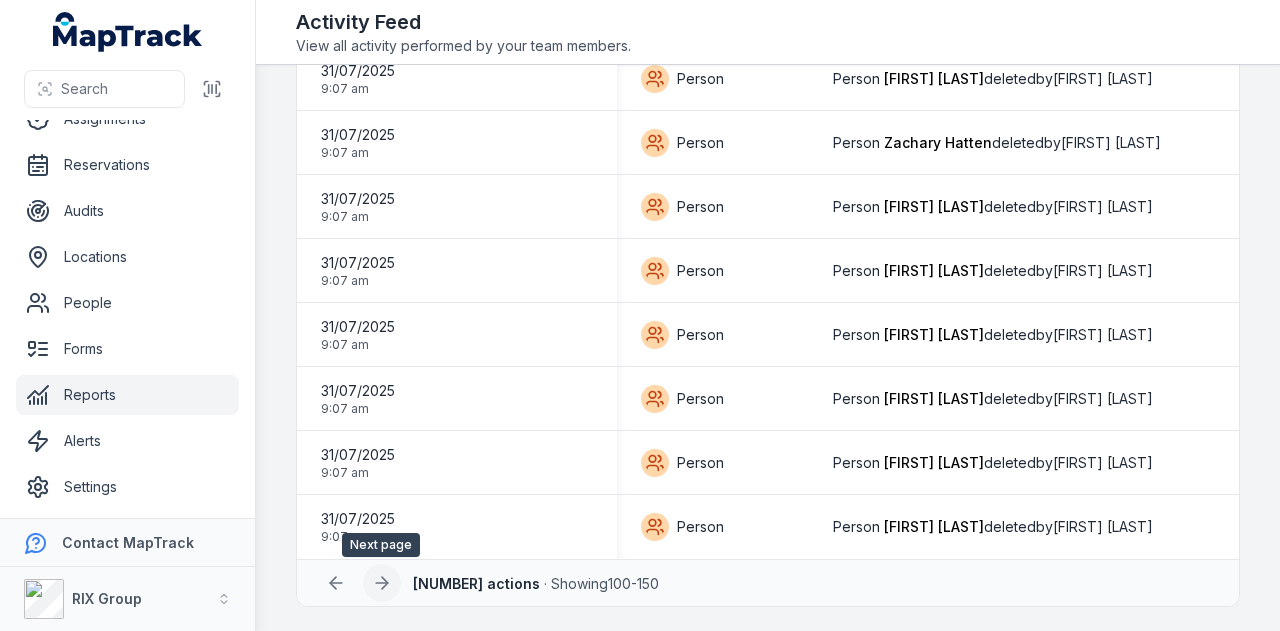 click at bounding box center (382, 583) 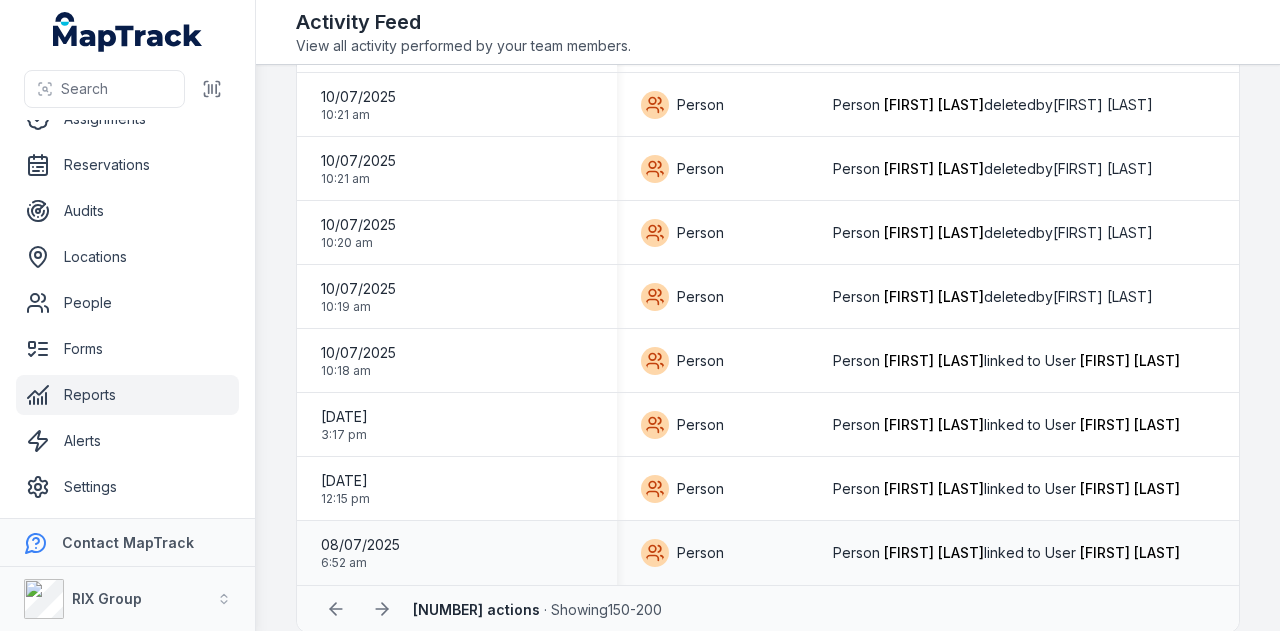 scroll, scrollTop: 2849, scrollLeft: 0, axis: vertical 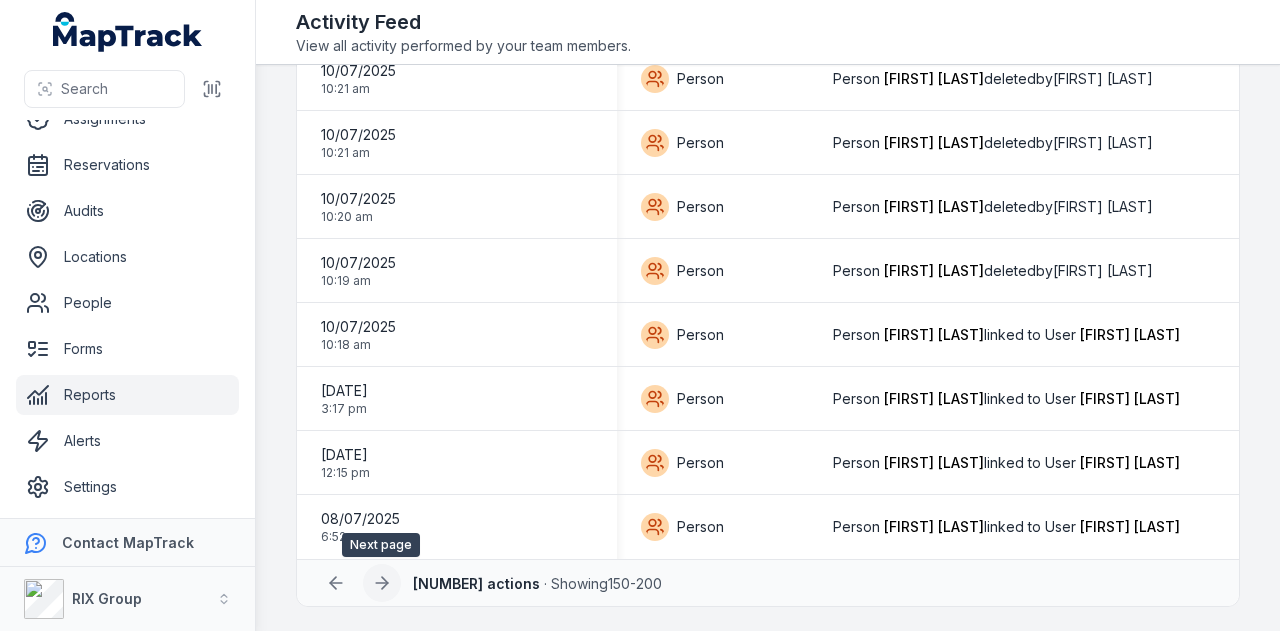 click 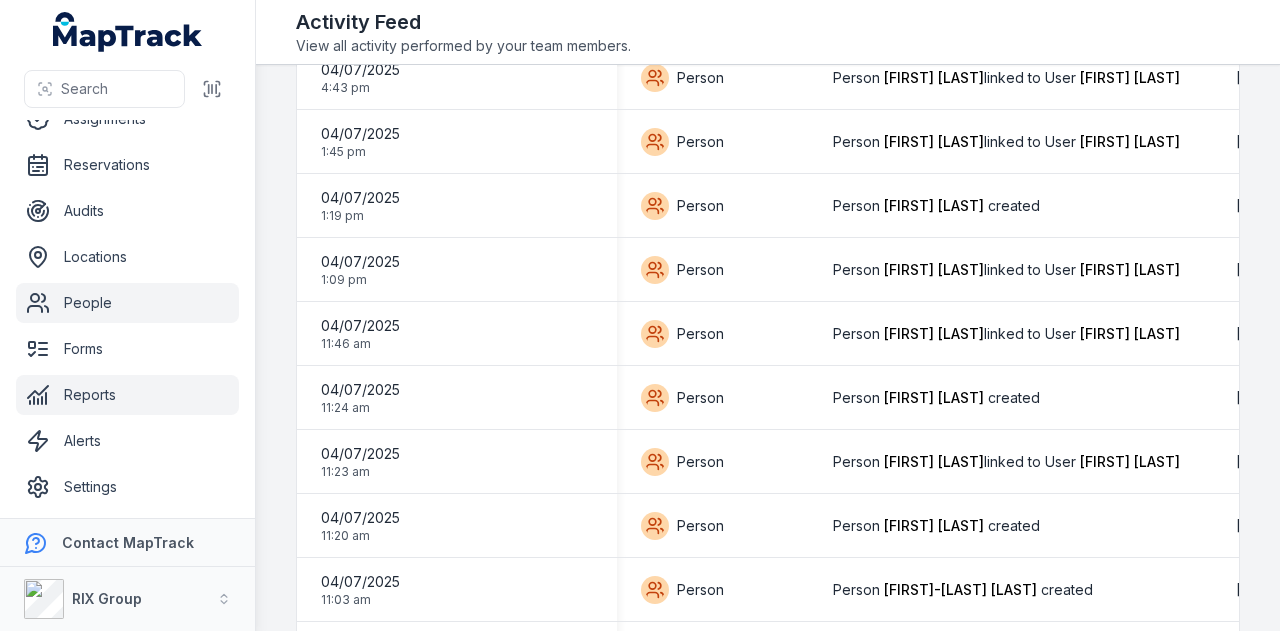 scroll, scrollTop: 800, scrollLeft: 0, axis: vertical 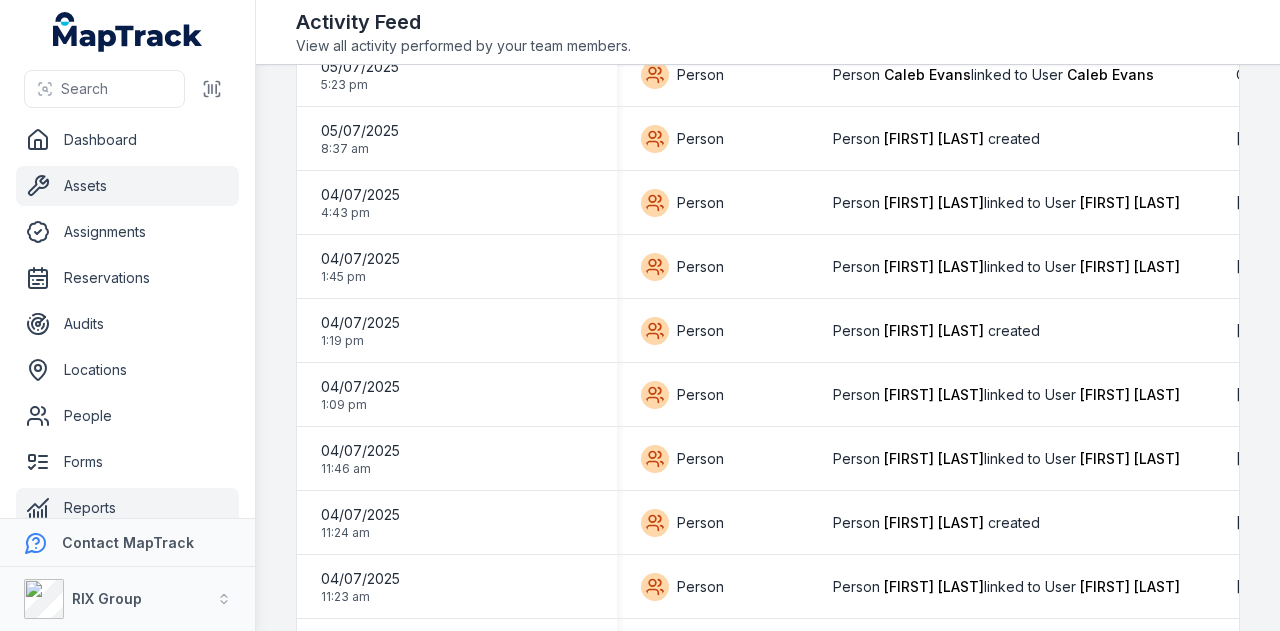 click on "Assets" at bounding box center (127, 186) 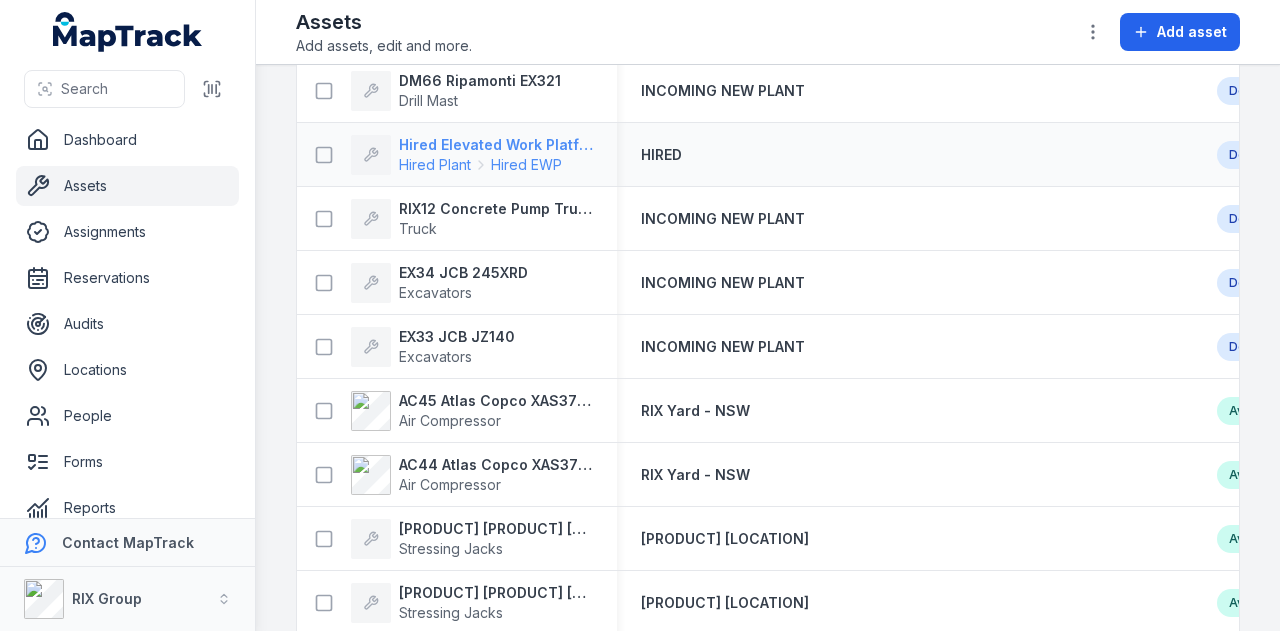 scroll, scrollTop: 200, scrollLeft: 0, axis: vertical 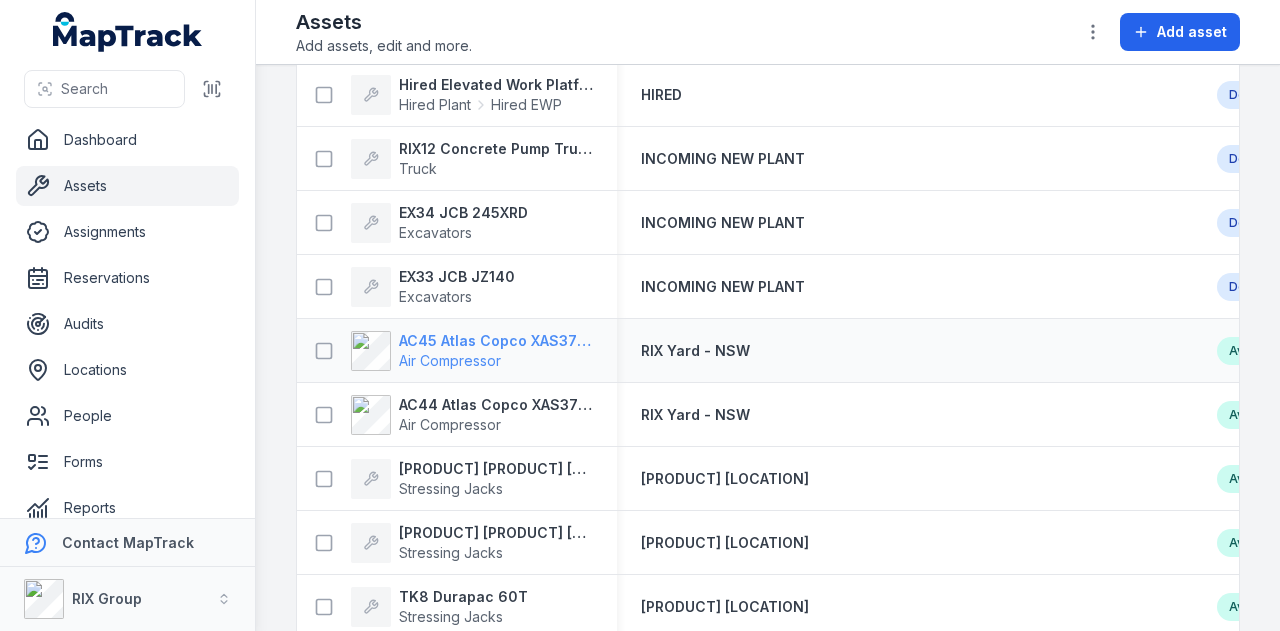 click on "AC45 Atlas Copco XAS375TA" at bounding box center [496, 341] 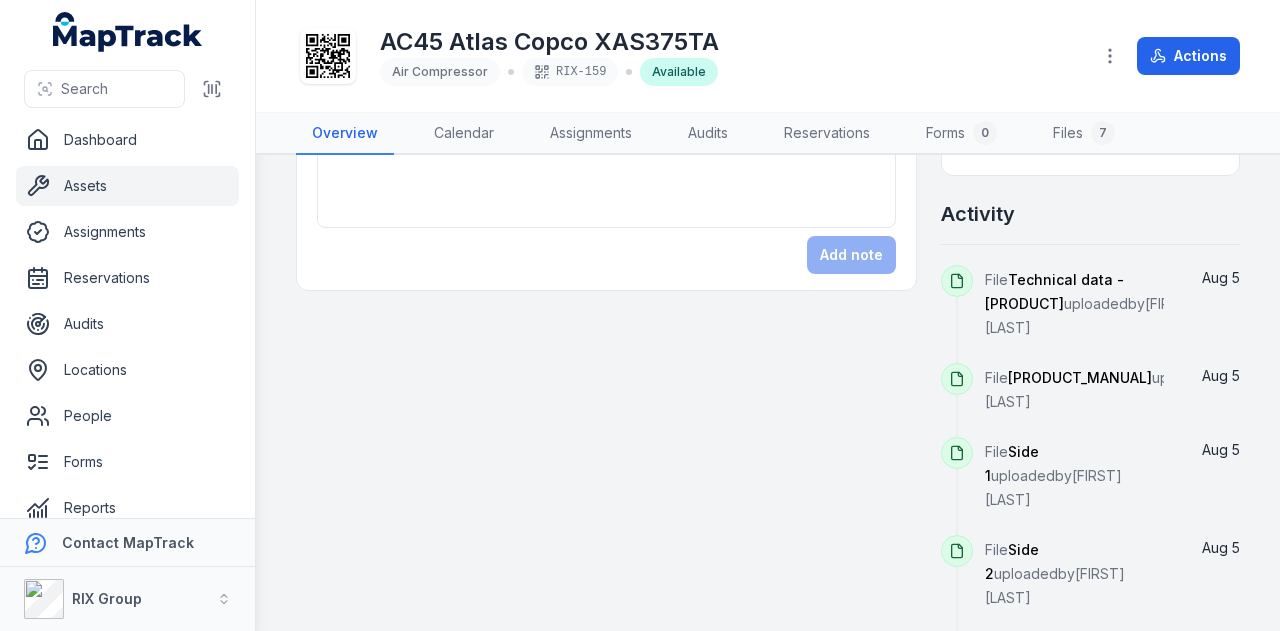 scroll, scrollTop: 700, scrollLeft: 0, axis: vertical 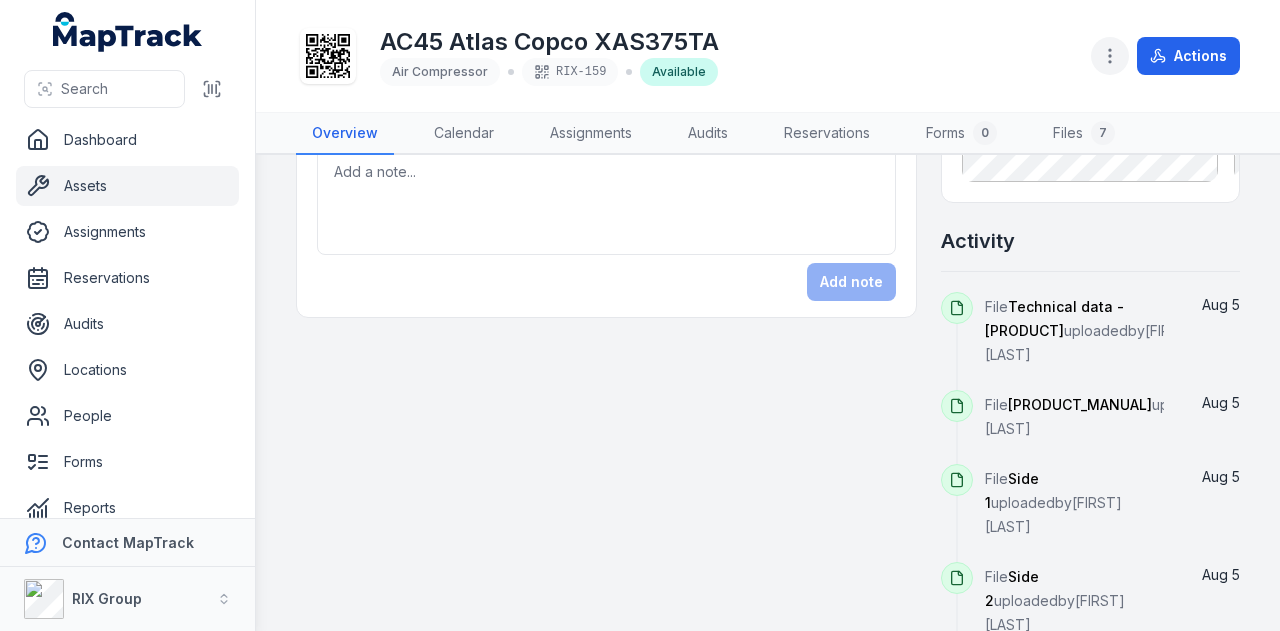 click 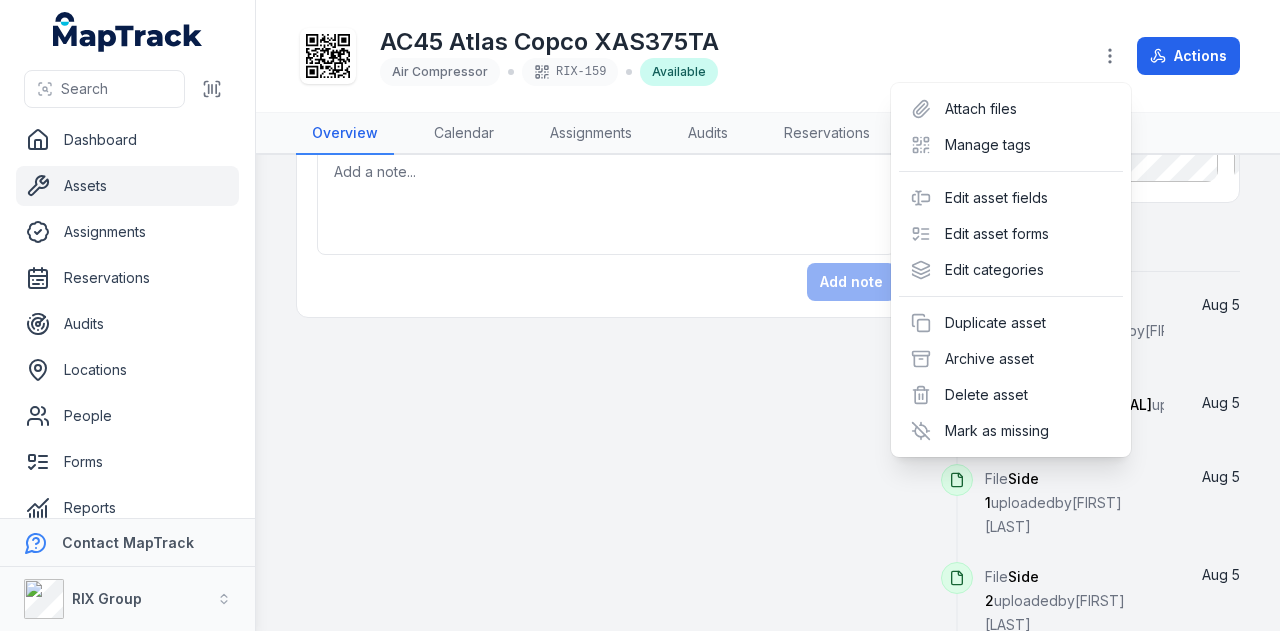 click on "Toggle Navigation AC45 Atlas Copco XAS375TA Air Compressor RIX-159 Available Actions Overview Calendar Assignments Audits Reservations Forms 0 Files 7 Details Category Air Compressor Description AC45 Atlas Copco XAS375TA Plant ID AC45 Make Atlas Copco Model XAS375 Serial Number VIN YA3062474S0895521 Rego TN33RF Rego Expiry Date 28/07/2026 Next Service (hours) 50 Device ID 578292 Asset Zone Base NSW Notes Add a note... Add note
@keyframes ping-animation {
0% {
transform: scale(0.8);
opacity: 0.5;
}
100% {
transform: scale(1.5);
opacity: 0;
}
}
.ping {
animation: ping-animation 1s linear;
transform-origin: center;
}
Last seen: 05/08/2025 12:58 pm Device ID: 578292 262-276 Captain Cook Drive, Kurnell, Sydney New South Wales, Australia Pictures Activity File  Technical data - AC45  uploaded  by  Ashley  Sutherland  Aug 5 File   uploaded" at bounding box center (768, 315) 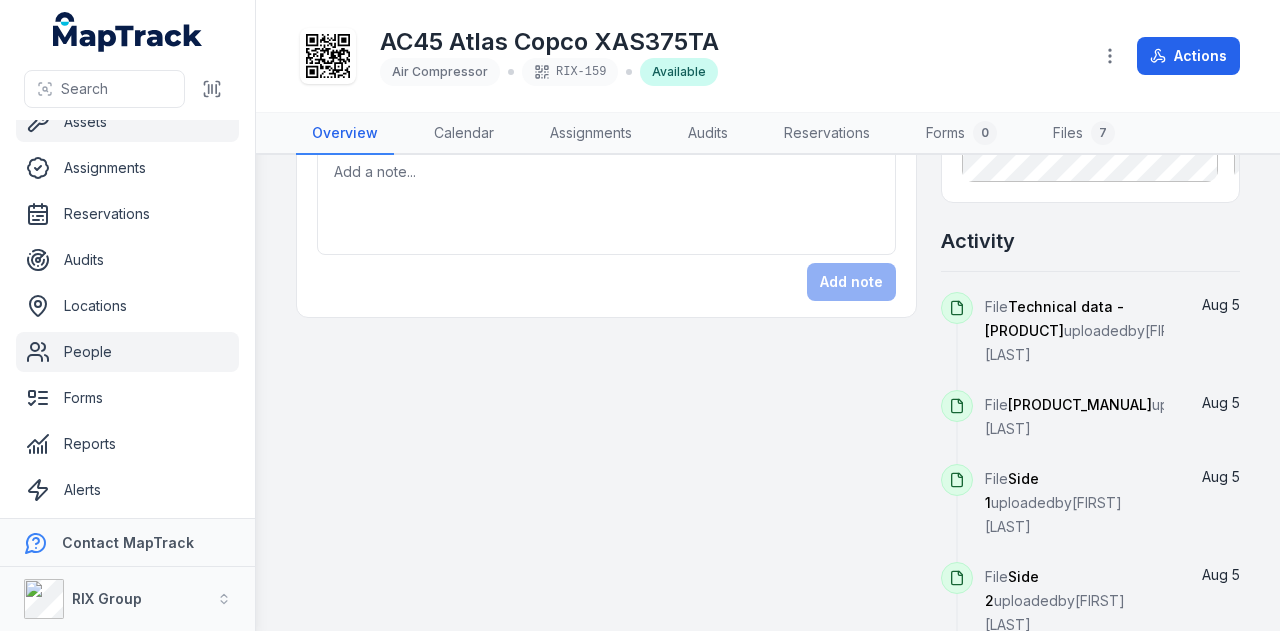 scroll, scrollTop: 113, scrollLeft: 0, axis: vertical 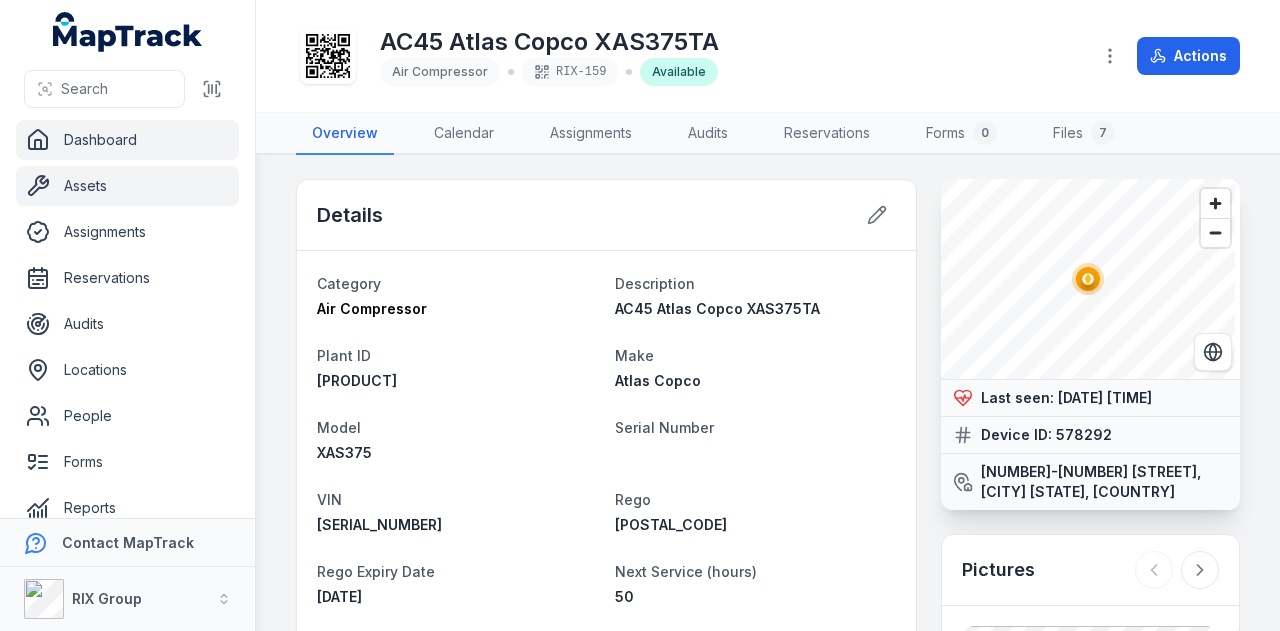 click on "Dashboard" at bounding box center [127, 140] 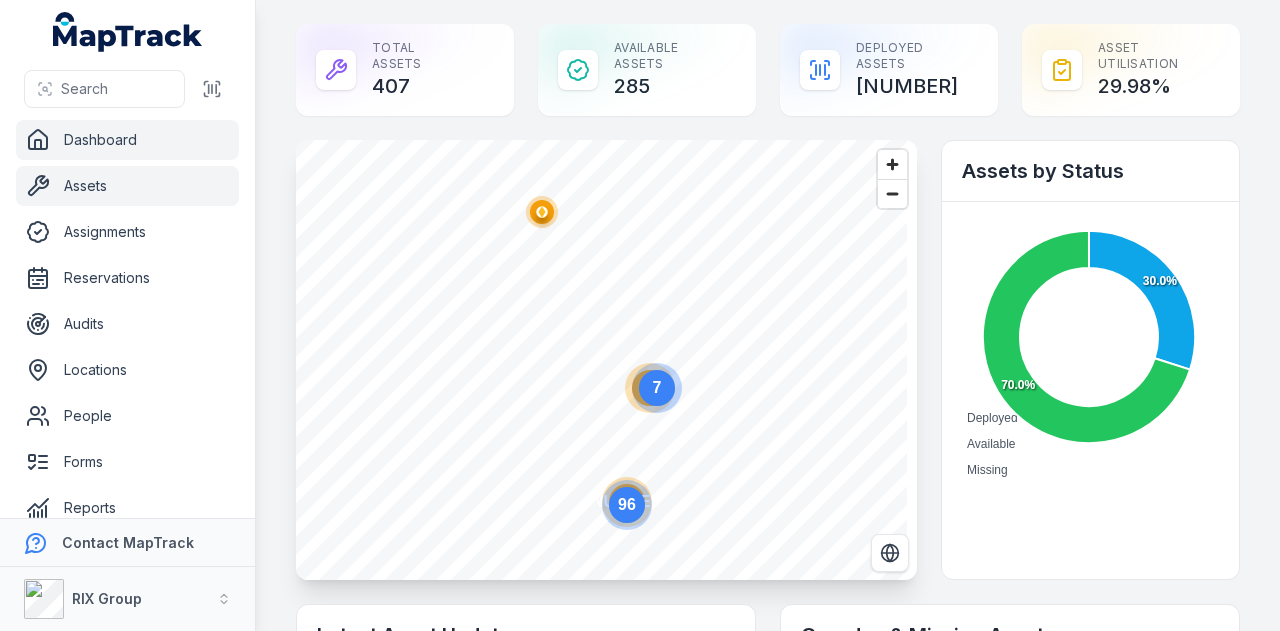 click on "Assets" at bounding box center [127, 186] 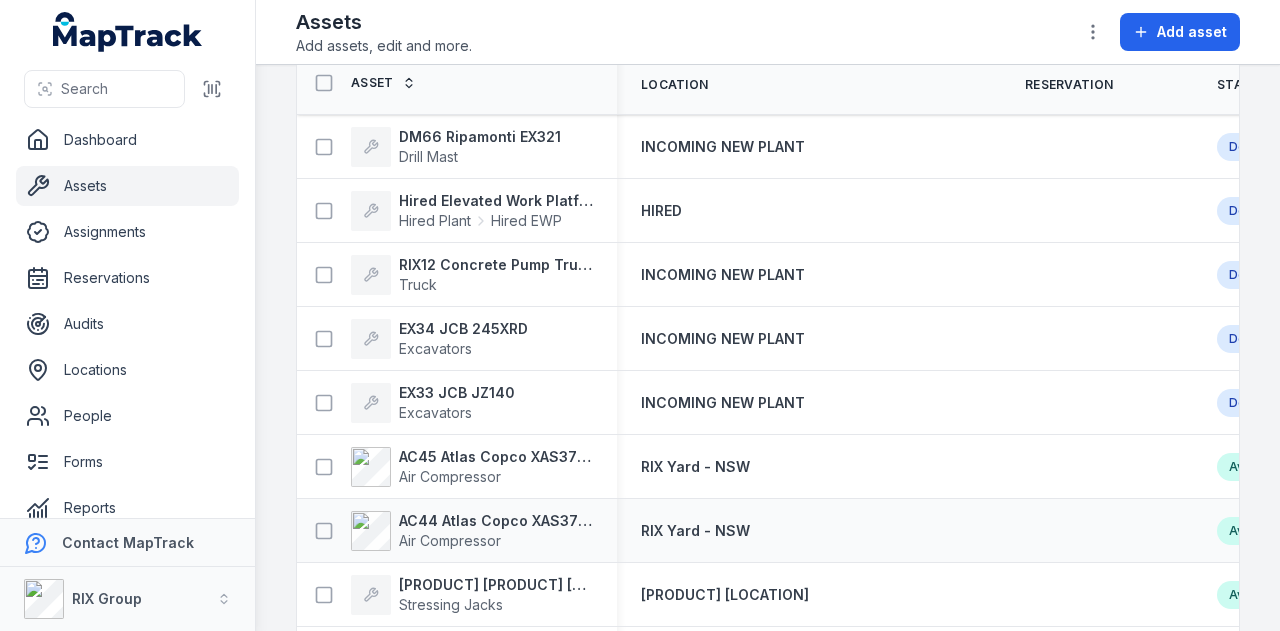 scroll, scrollTop: 0, scrollLeft: 0, axis: both 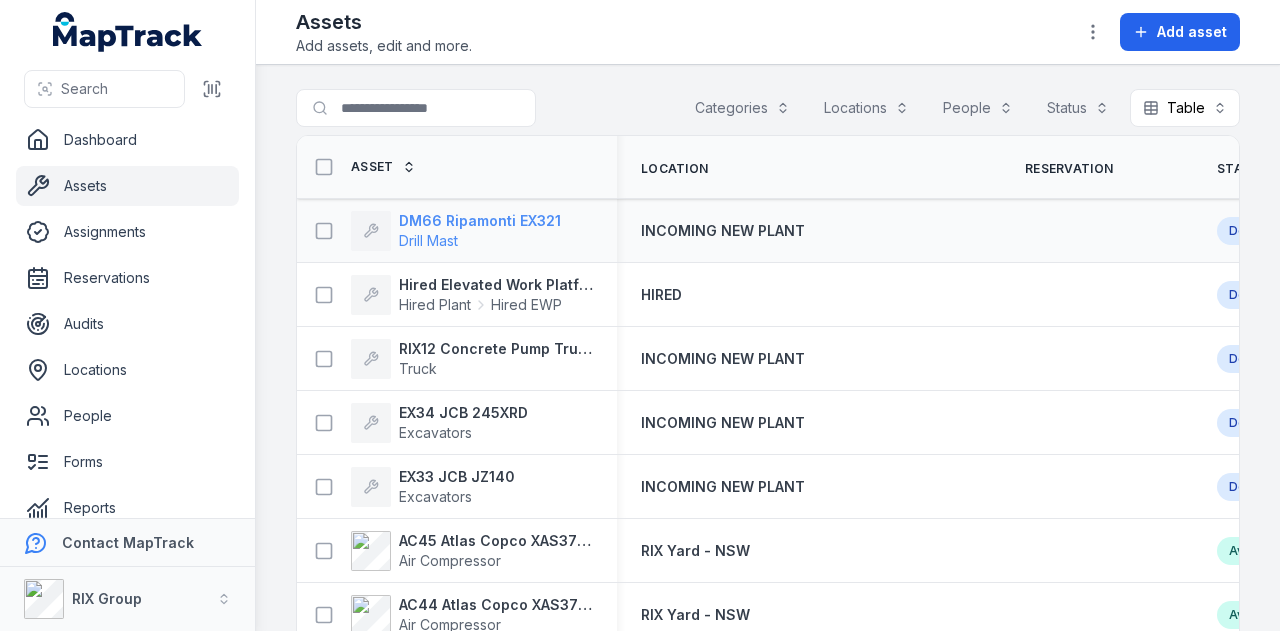 click on "DM66 Ripamonti EX321" at bounding box center [480, 221] 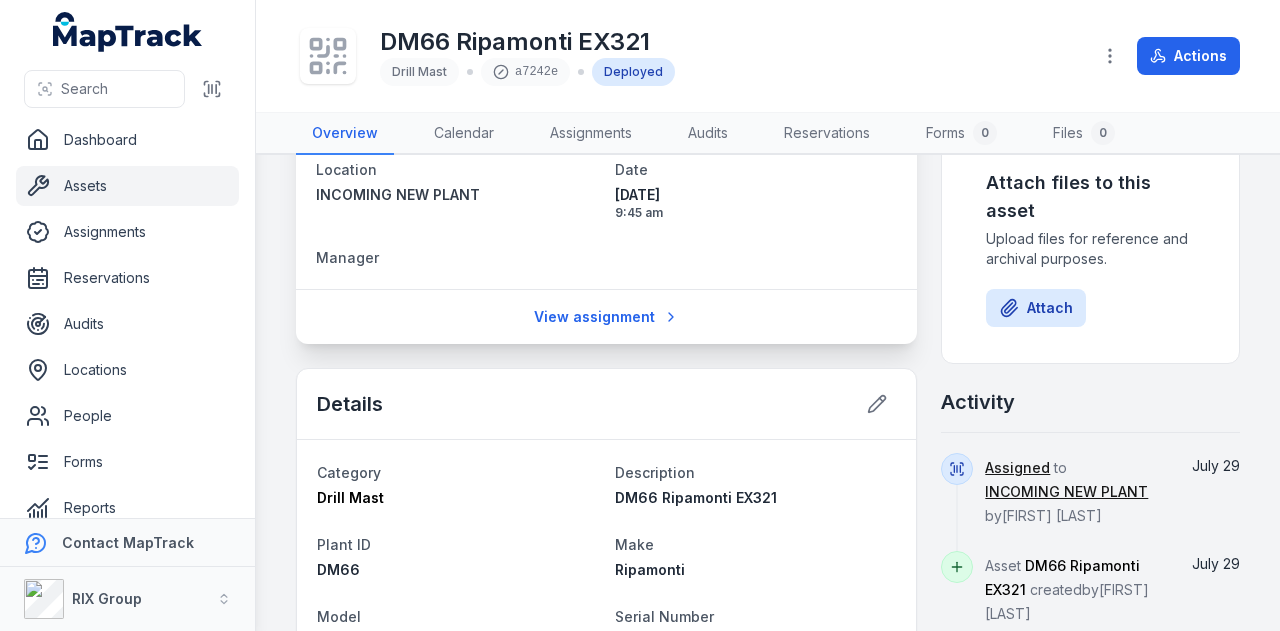 scroll, scrollTop: 0, scrollLeft: 0, axis: both 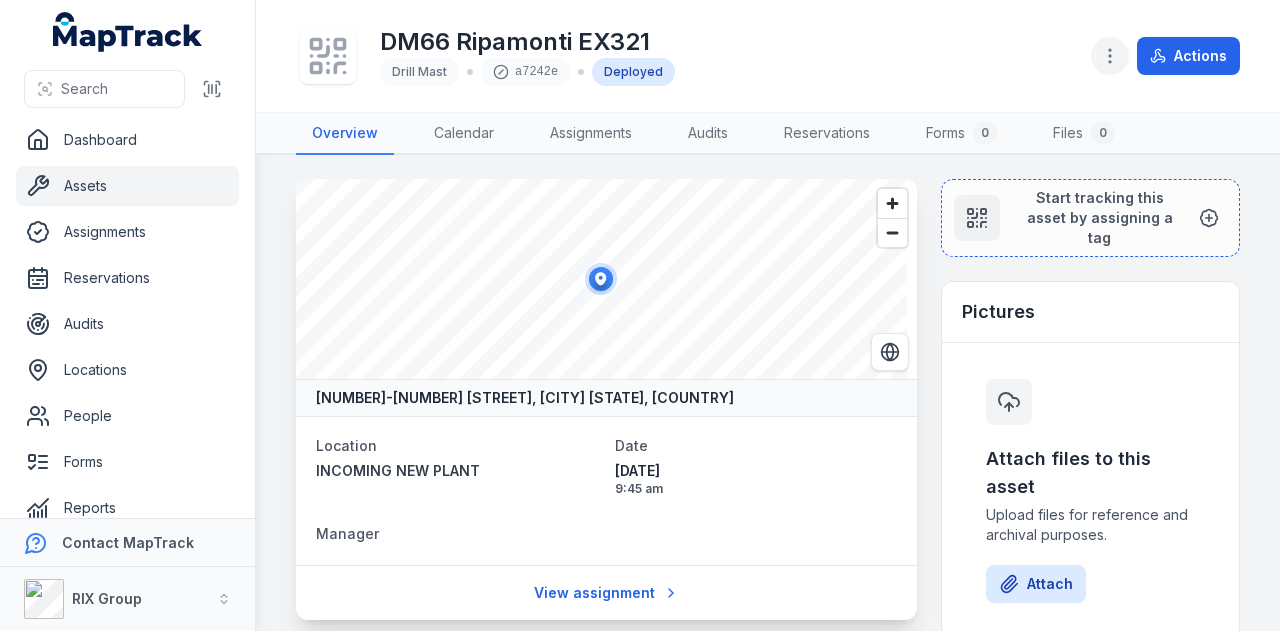 click at bounding box center [1110, 56] 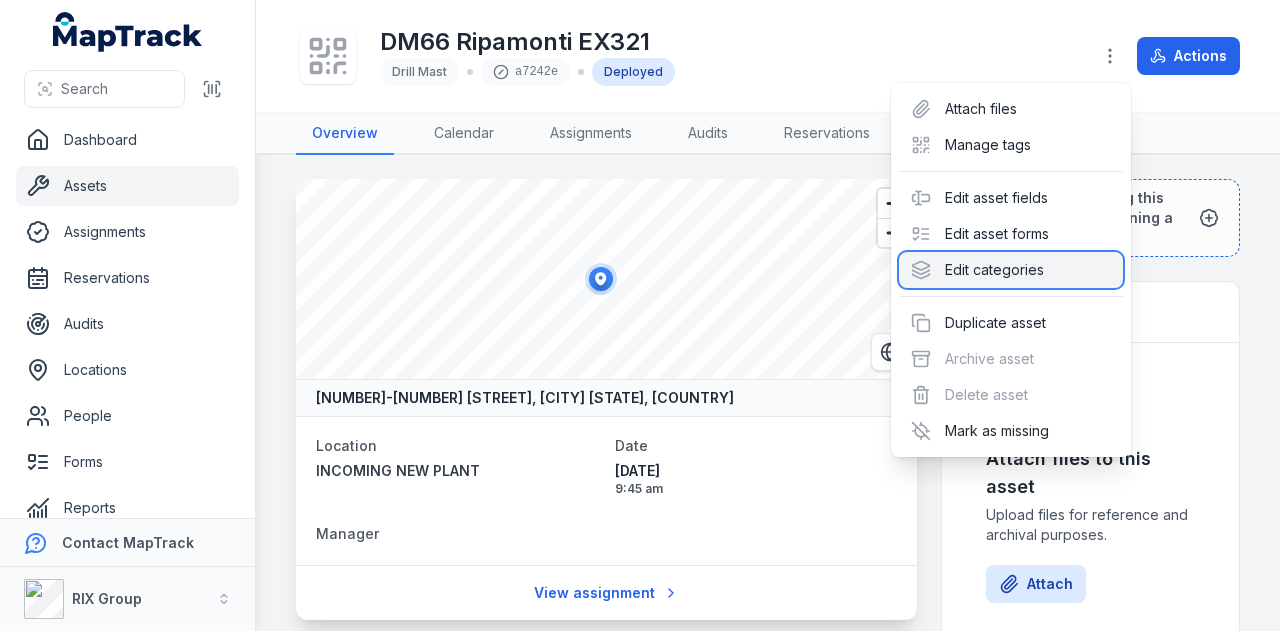 click on "Edit categories" at bounding box center (1011, 270) 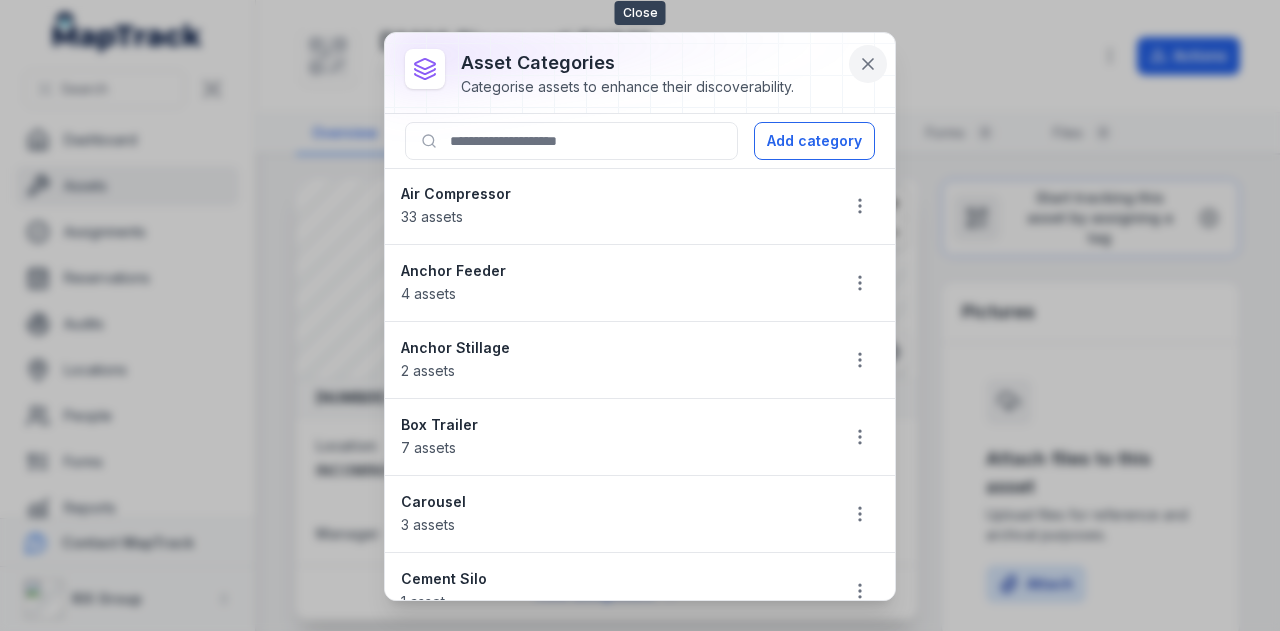 click at bounding box center [868, 64] 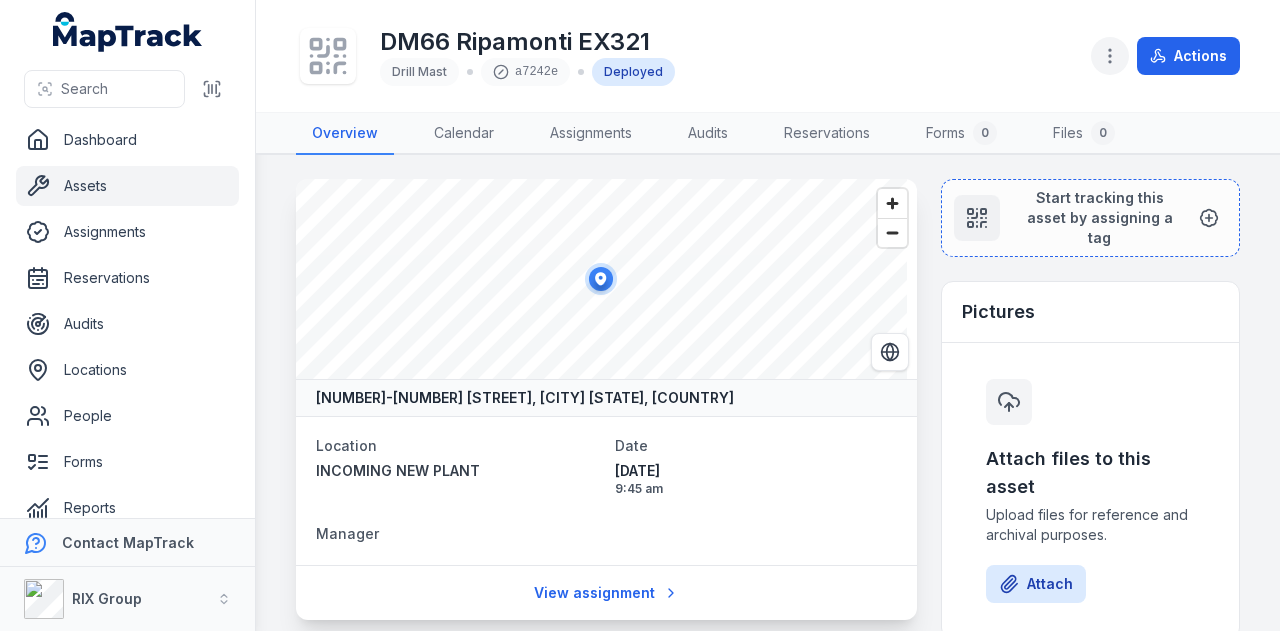 click 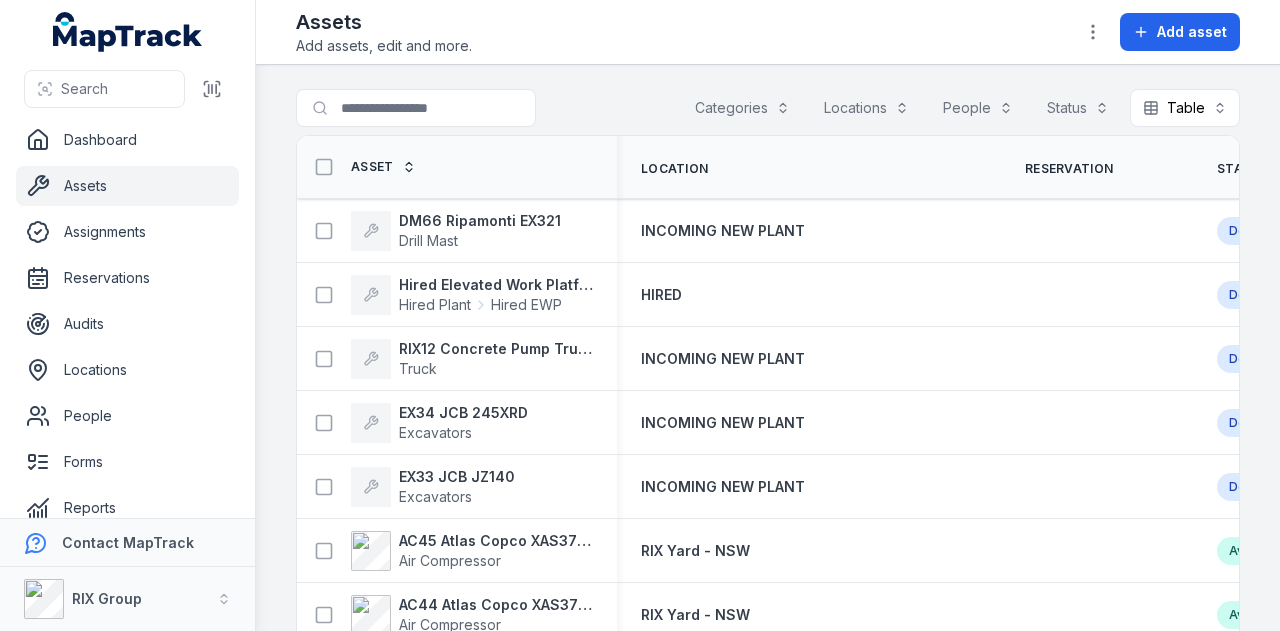 scroll, scrollTop: 0, scrollLeft: 0, axis: both 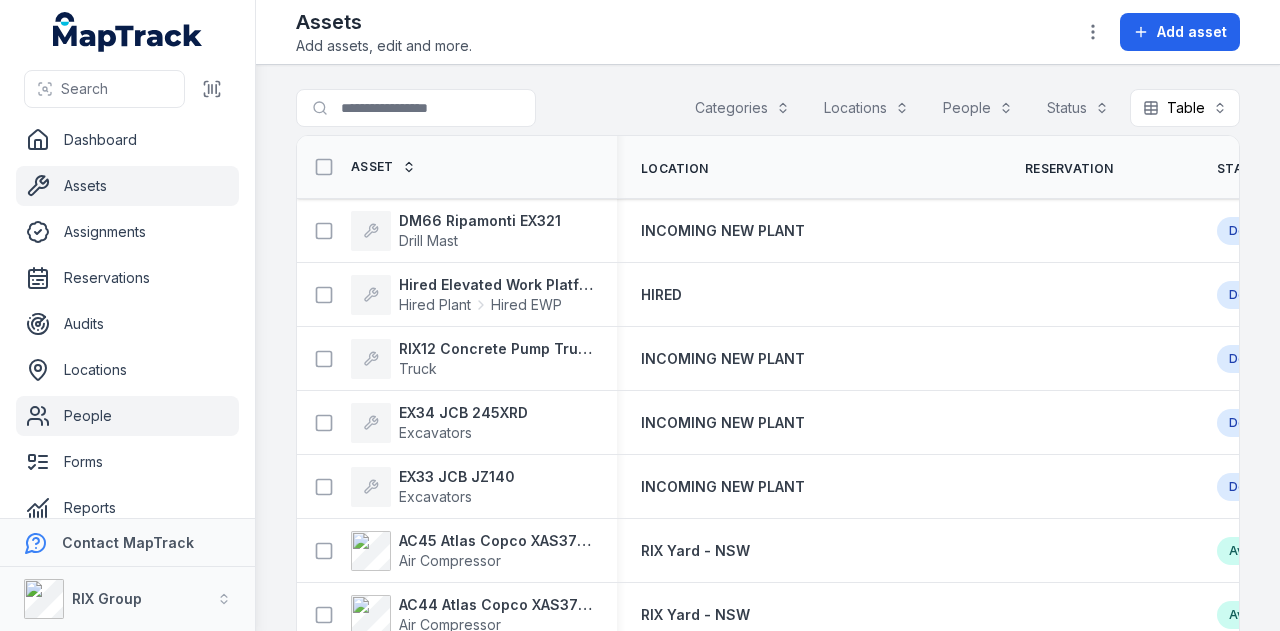 click on "People" at bounding box center (127, 416) 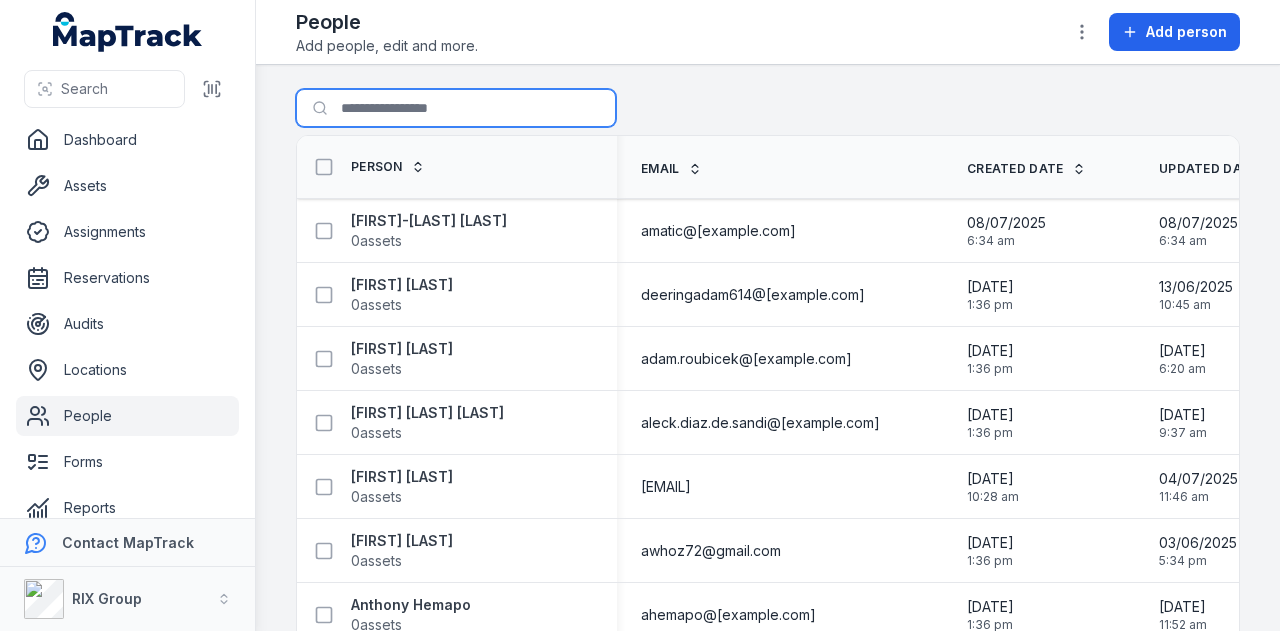click on "Search for  people" at bounding box center [456, 108] 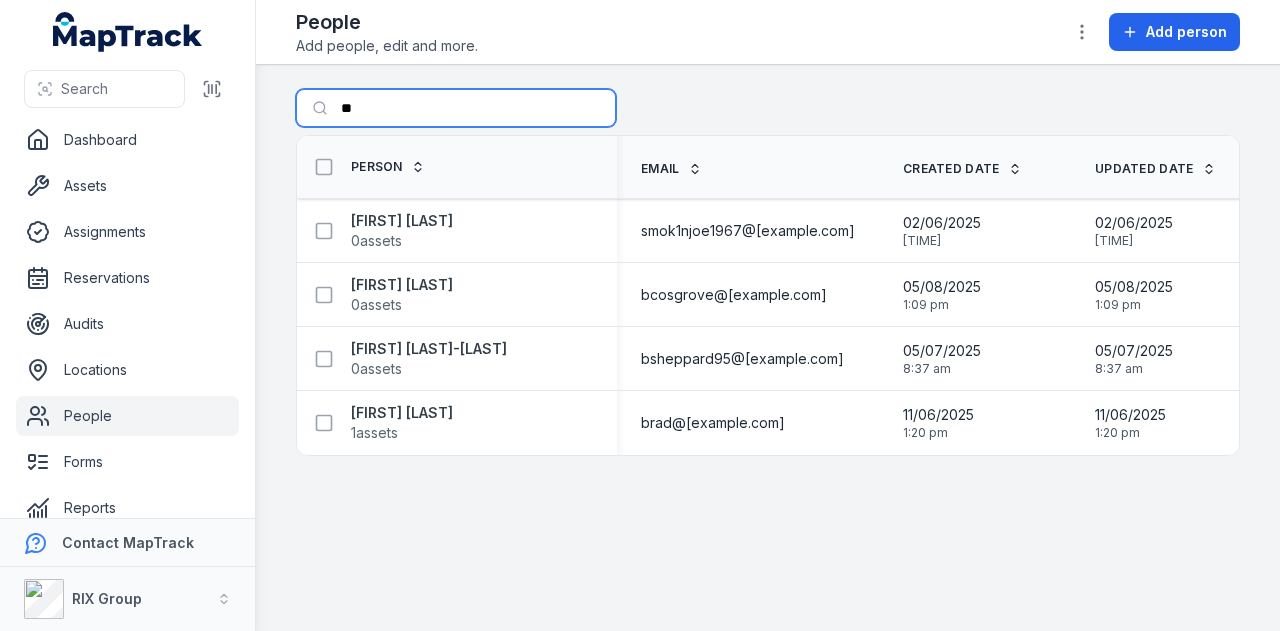 type on "*" 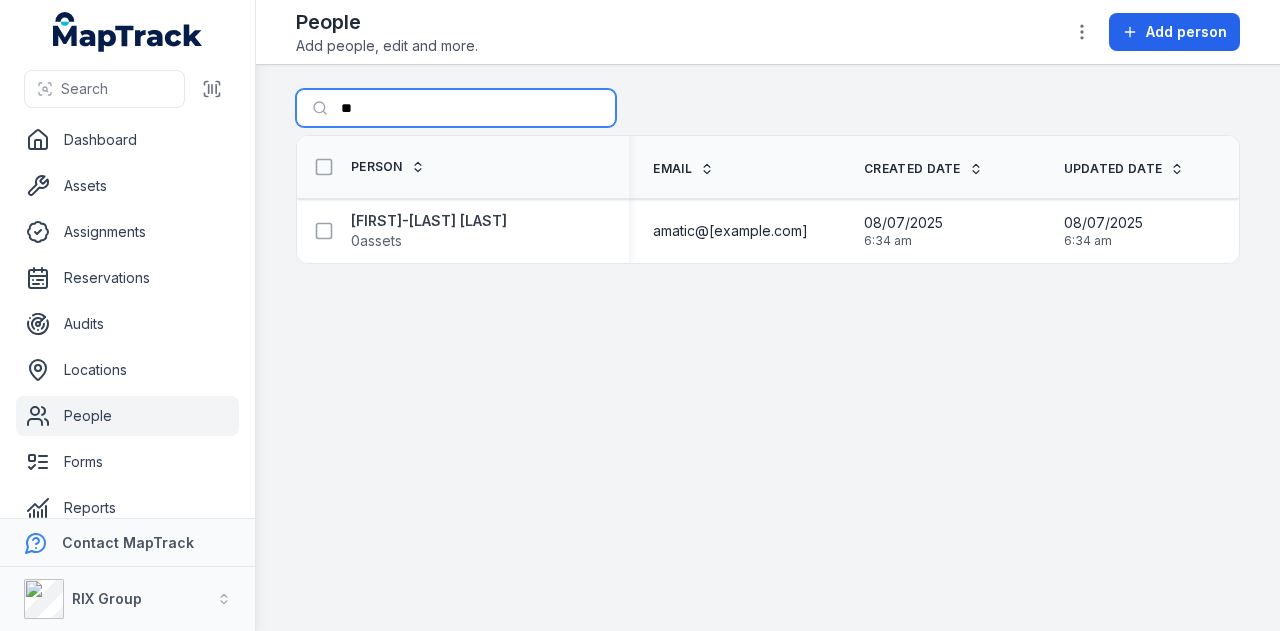 type on "*" 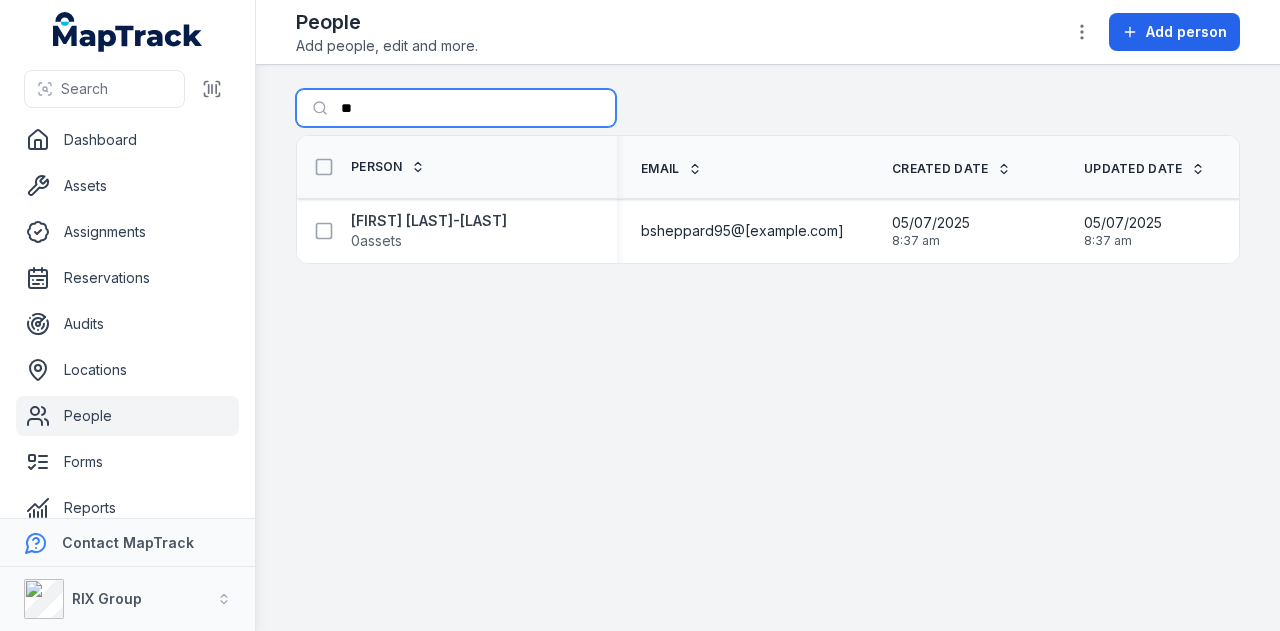 type on "*" 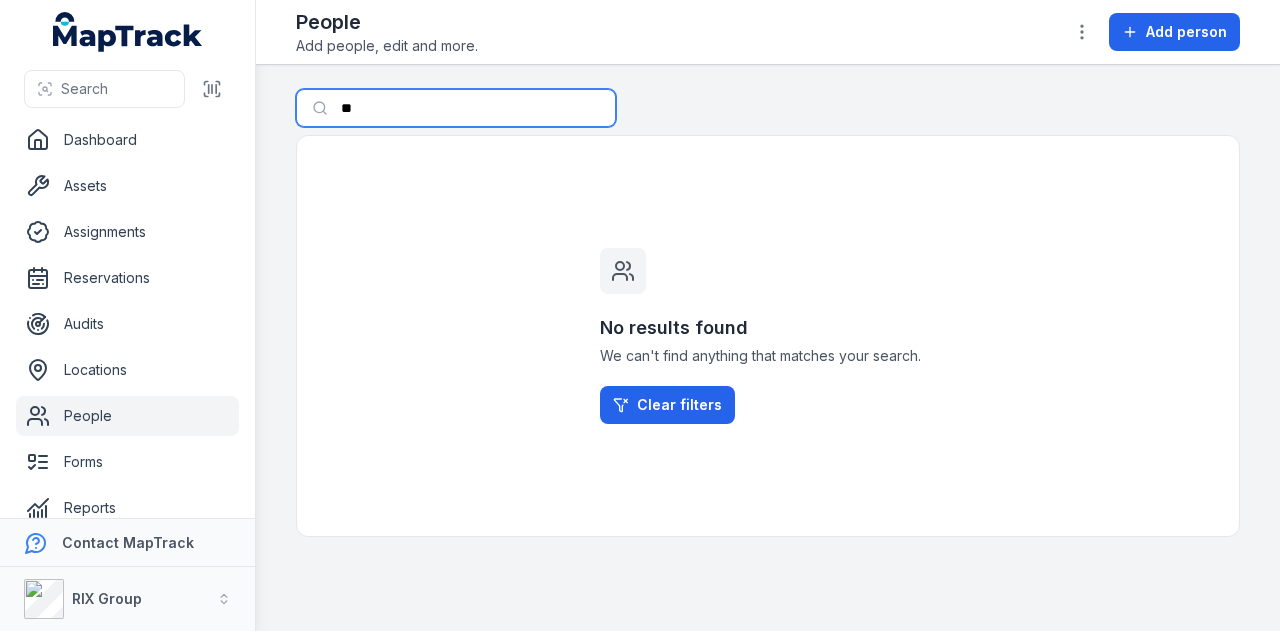 type on "*" 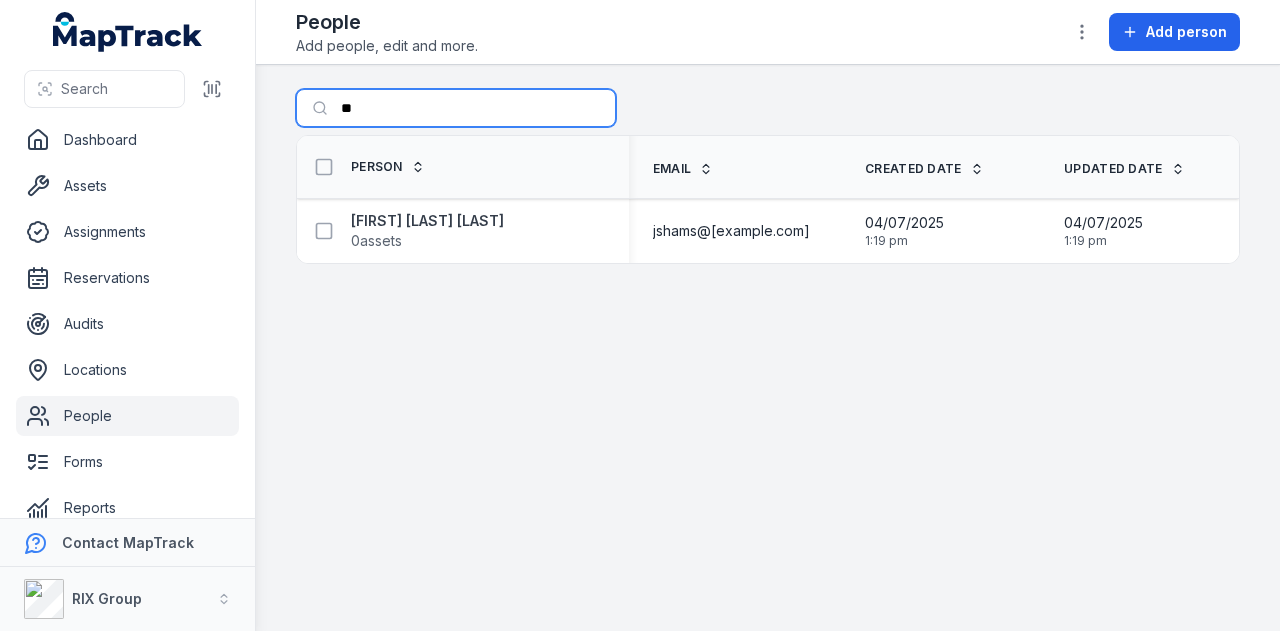type on "*" 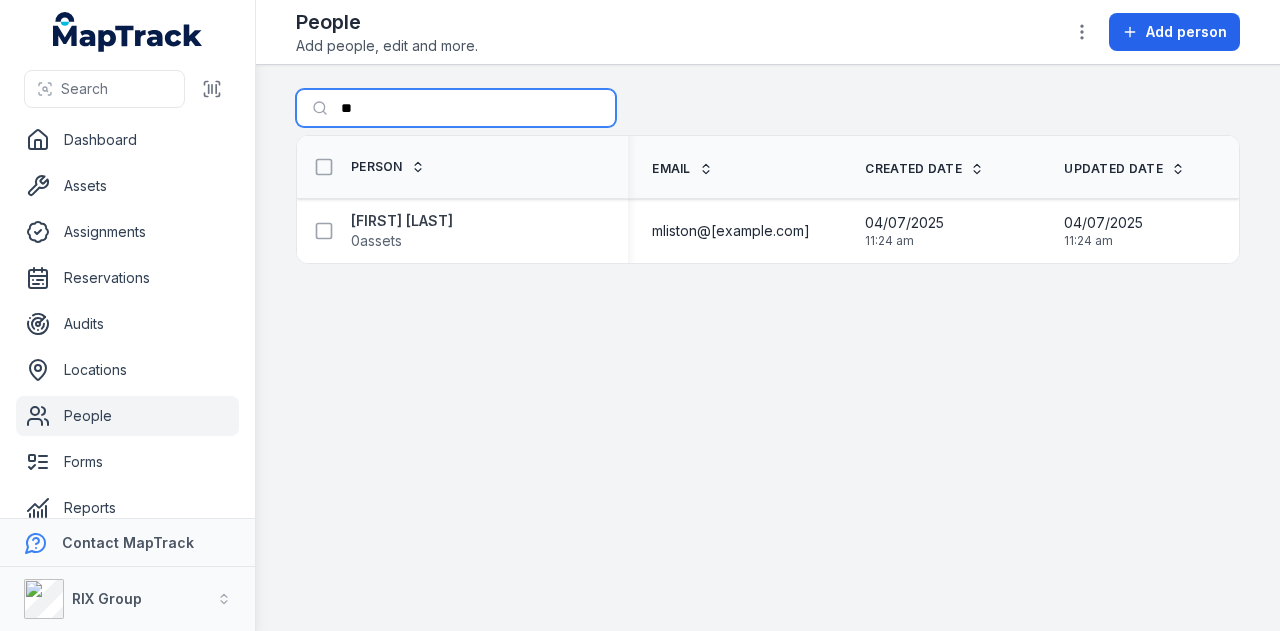 type on "*" 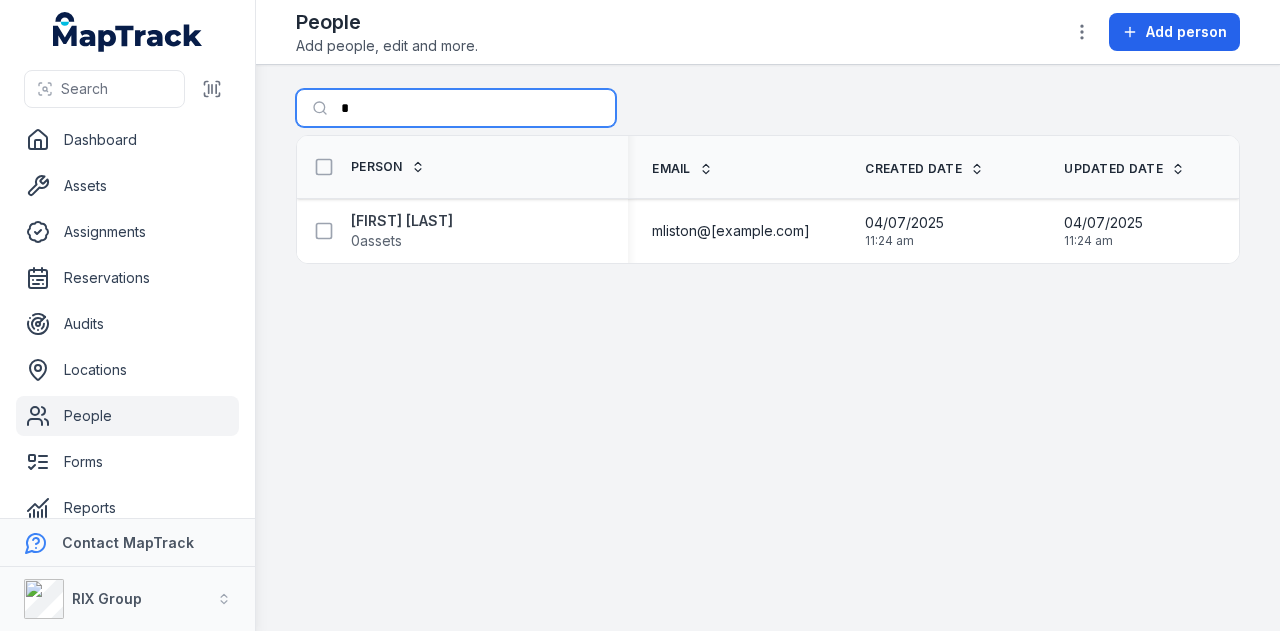 type 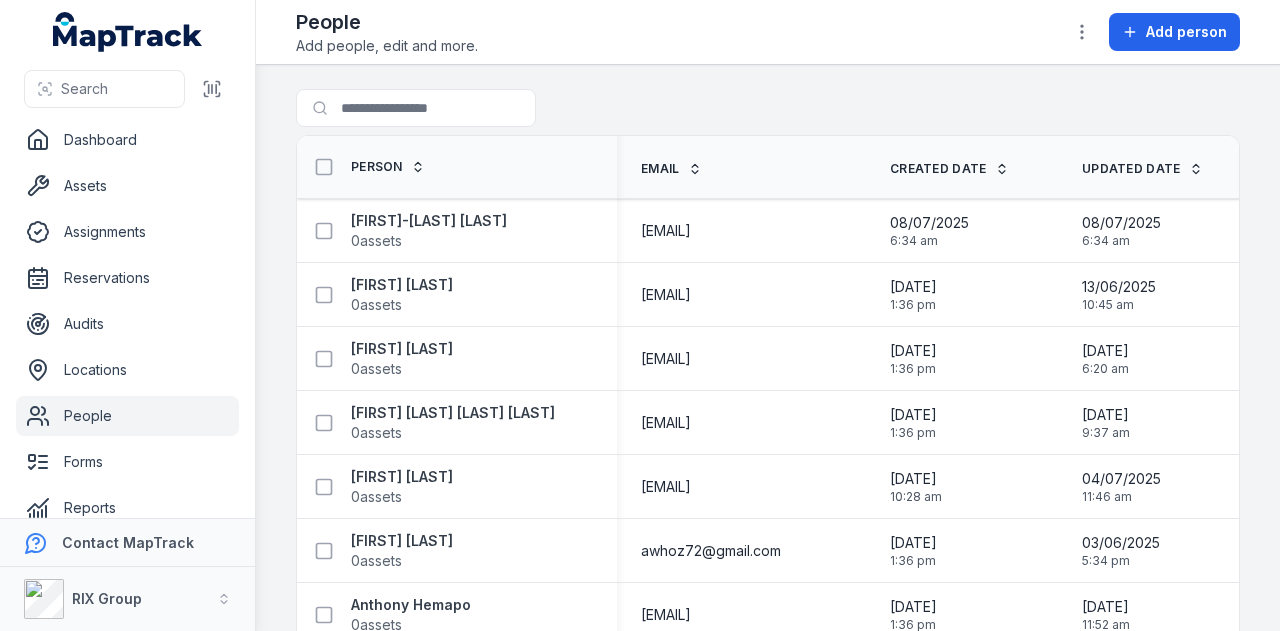 scroll, scrollTop: 0, scrollLeft: 0, axis: both 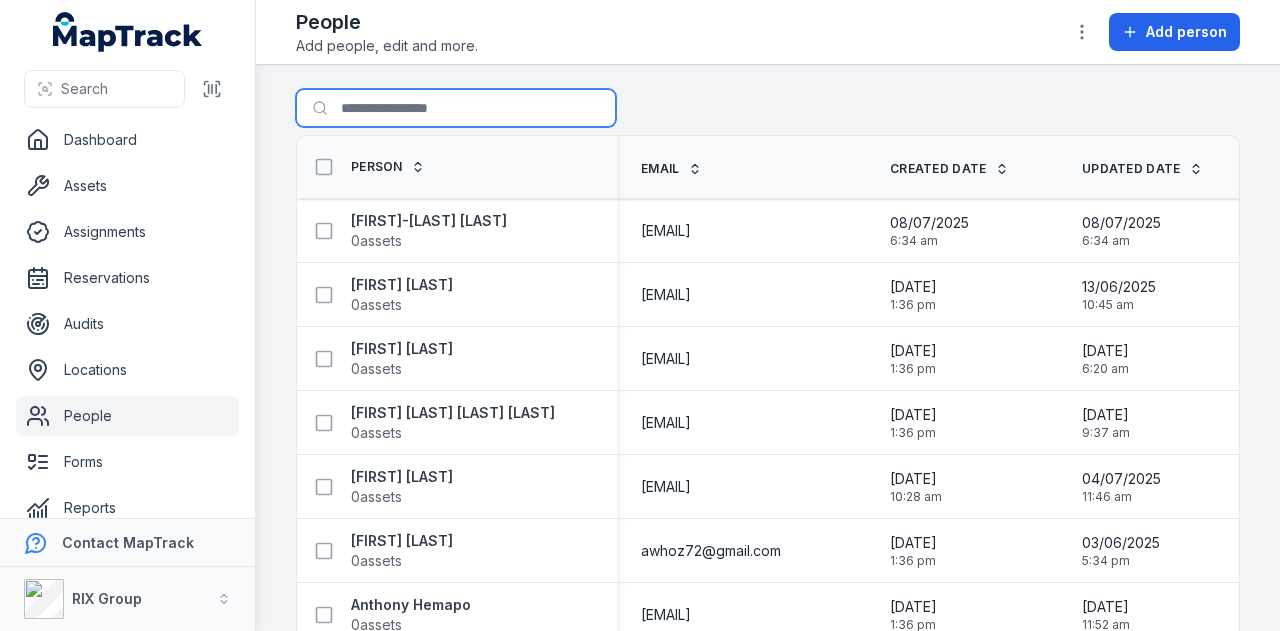 click on "Search for  people" at bounding box center (456, 108) 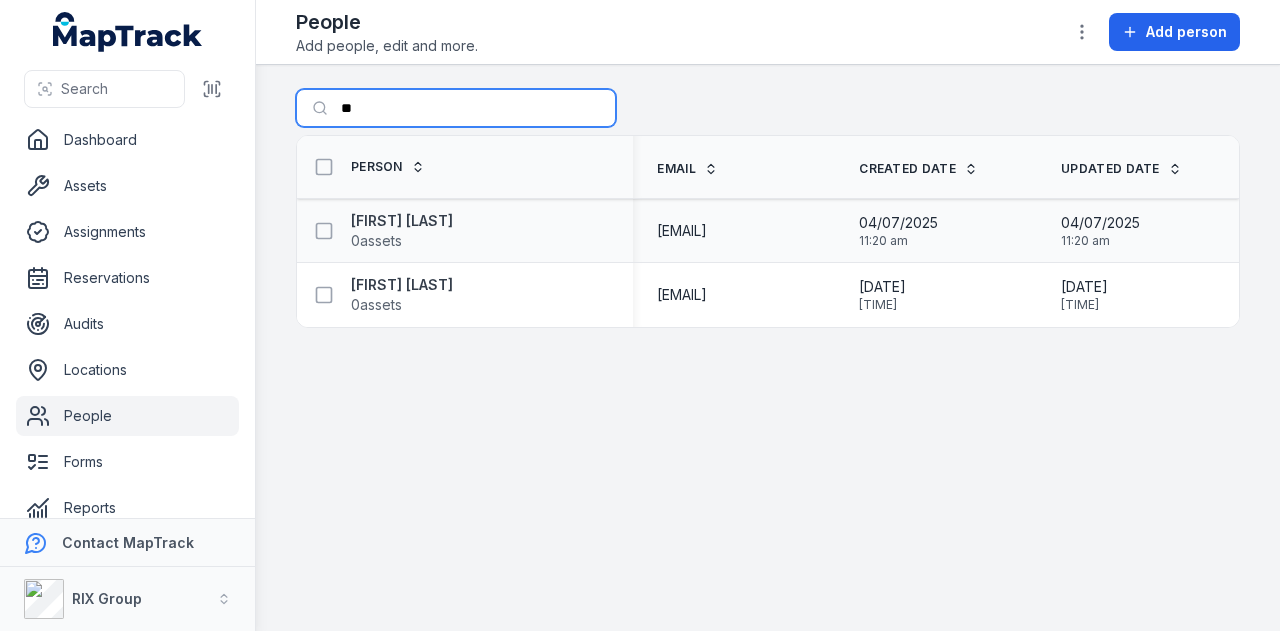 type on "*" 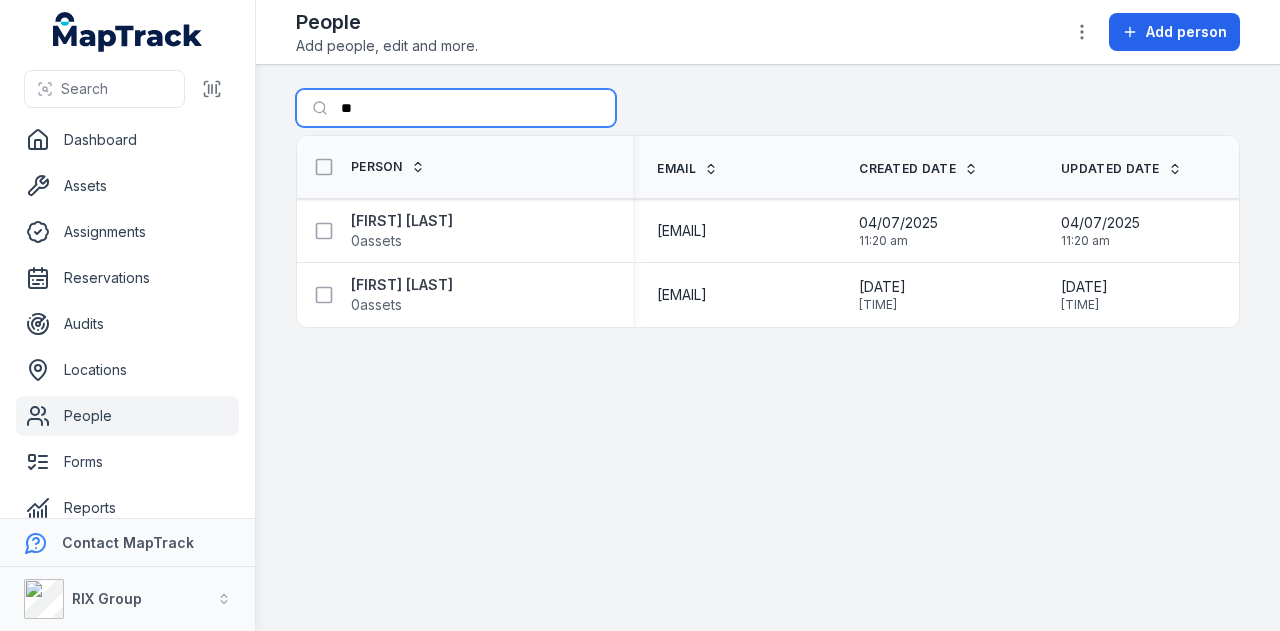 type on "*" 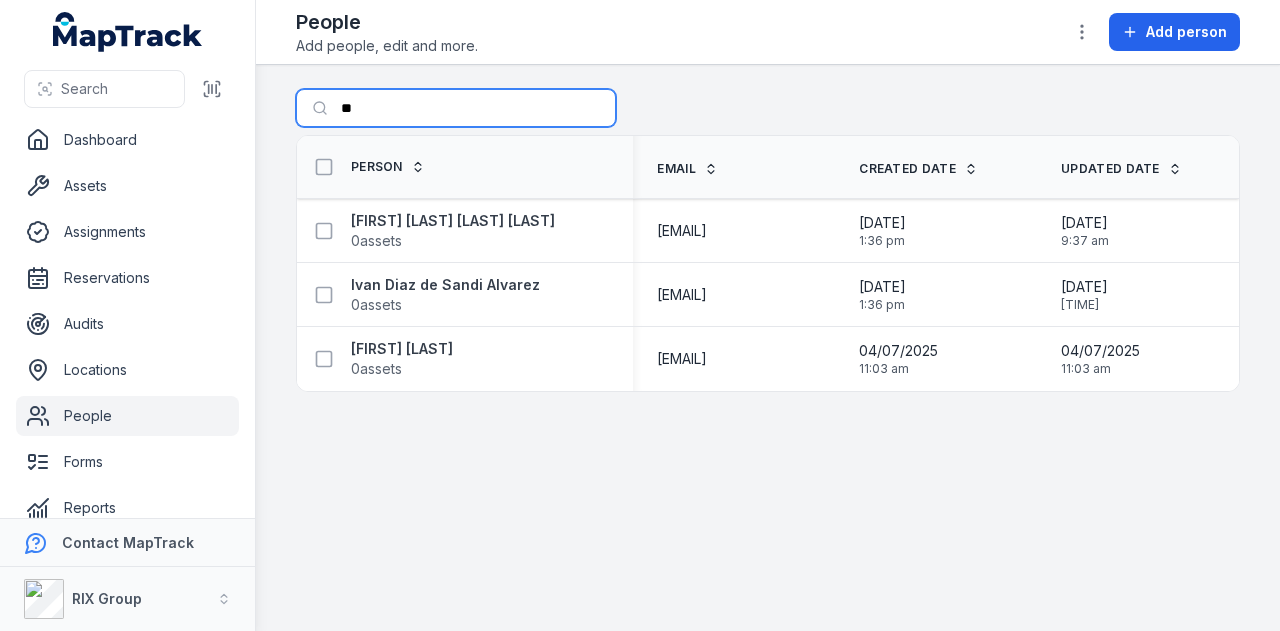type on "*" 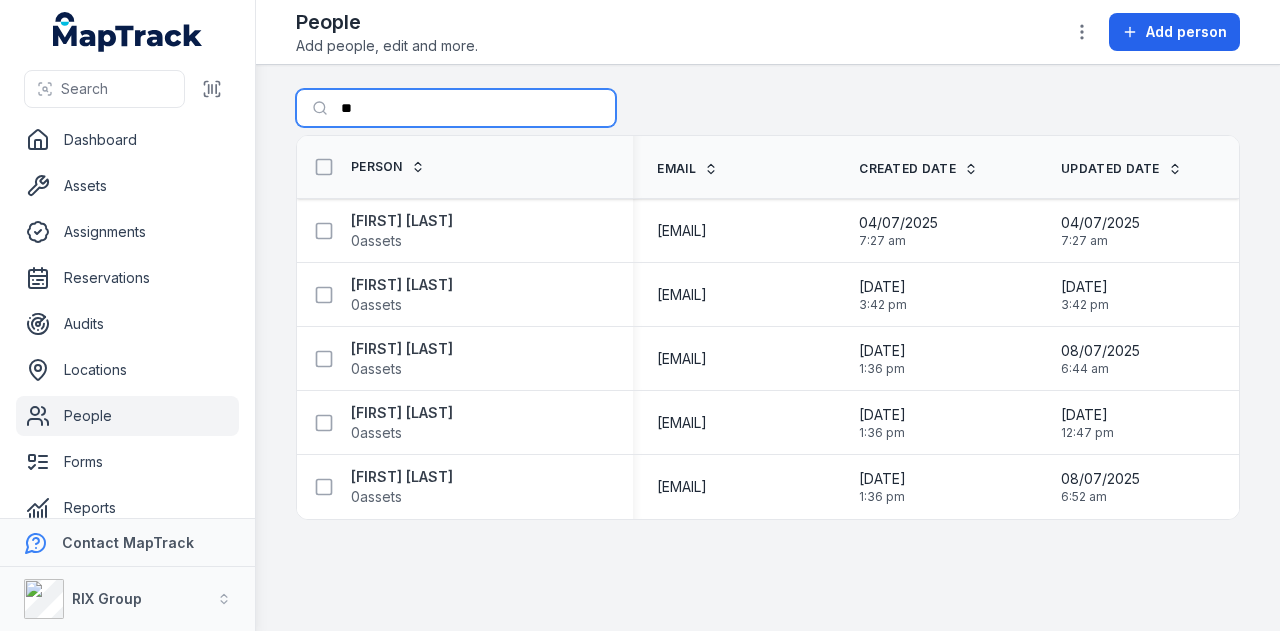 type on "*" 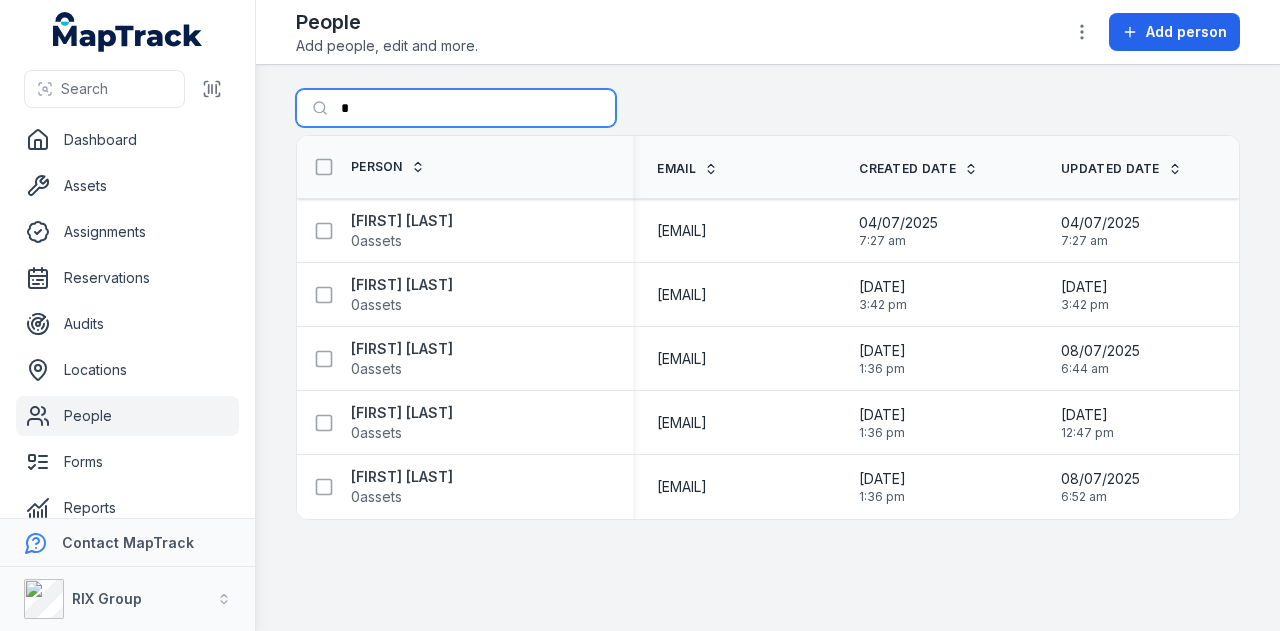type 